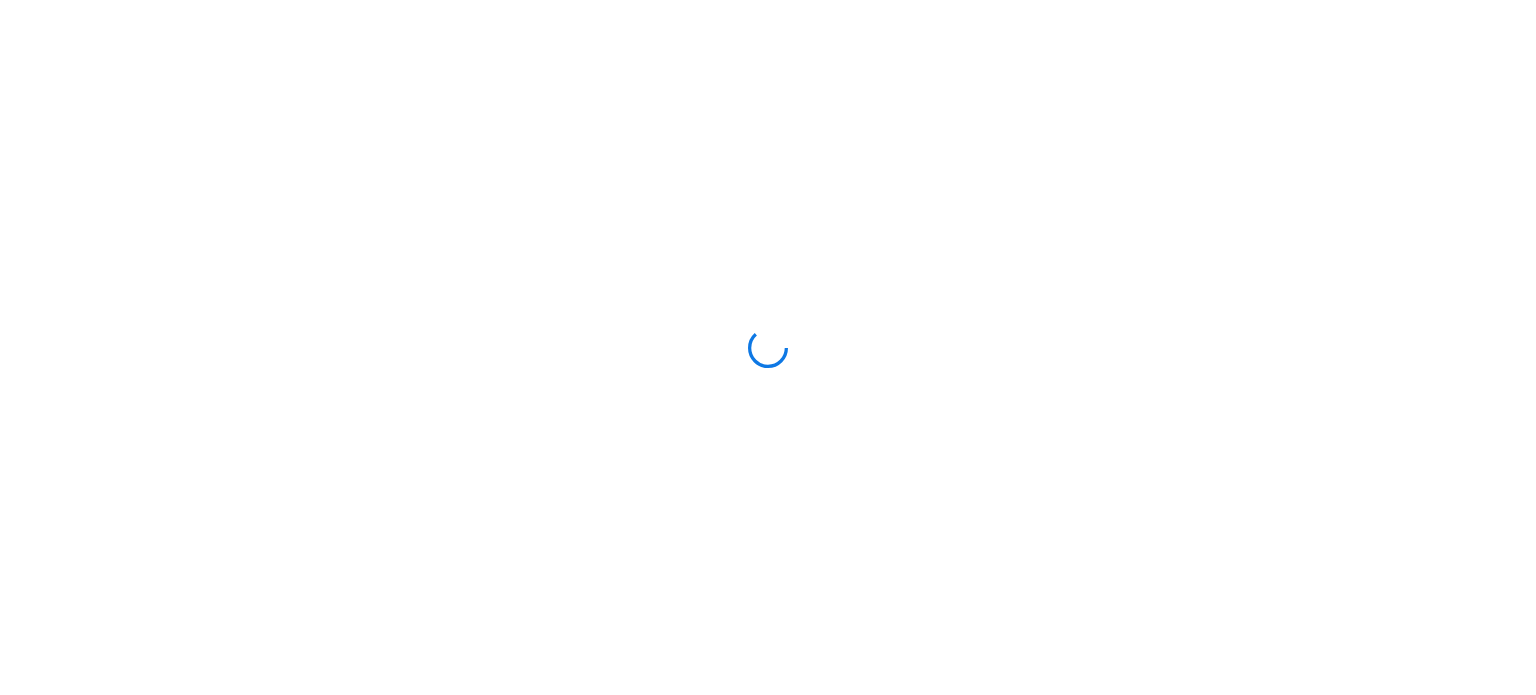 scroll, scrollTop: 0, scrollLeft: 0, axis: both 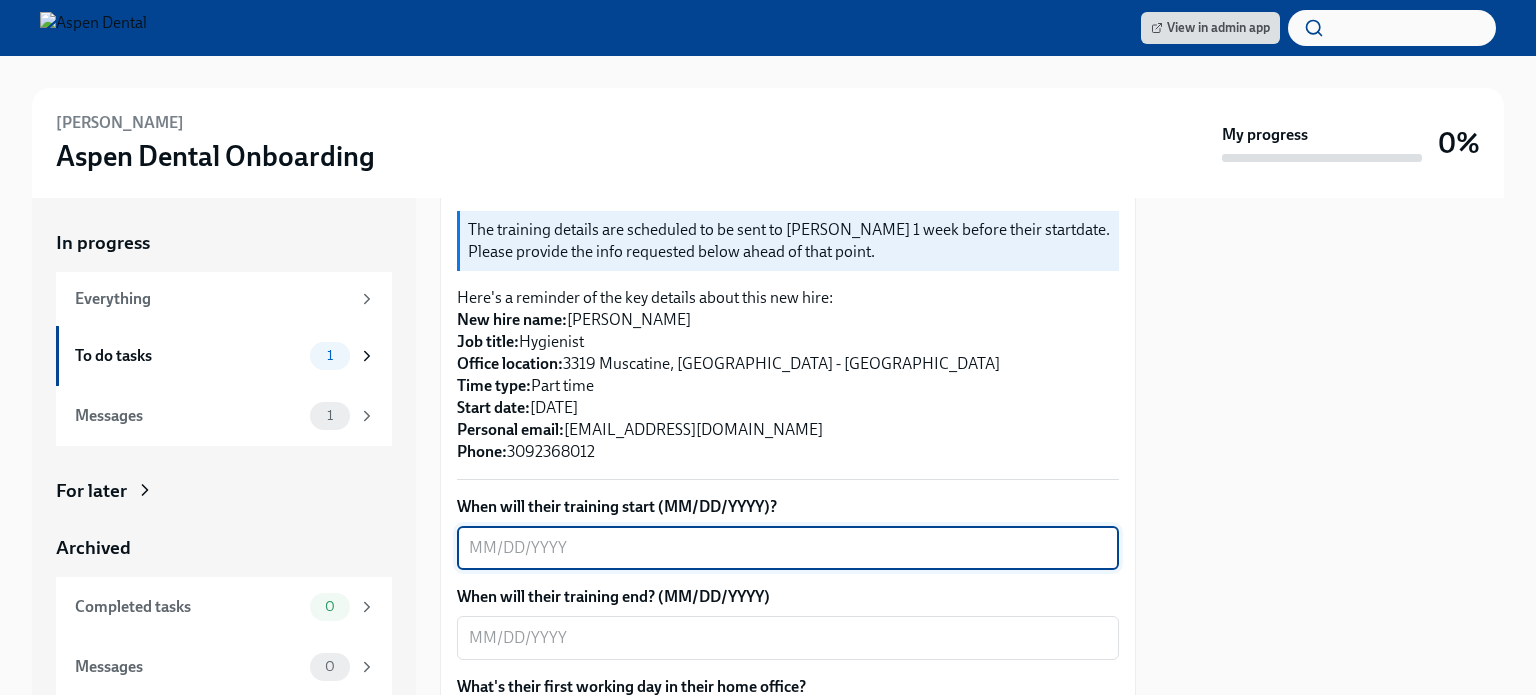 click on "When will their training start (MM/DD/YYYY)?" at bounding box center [788, 548] 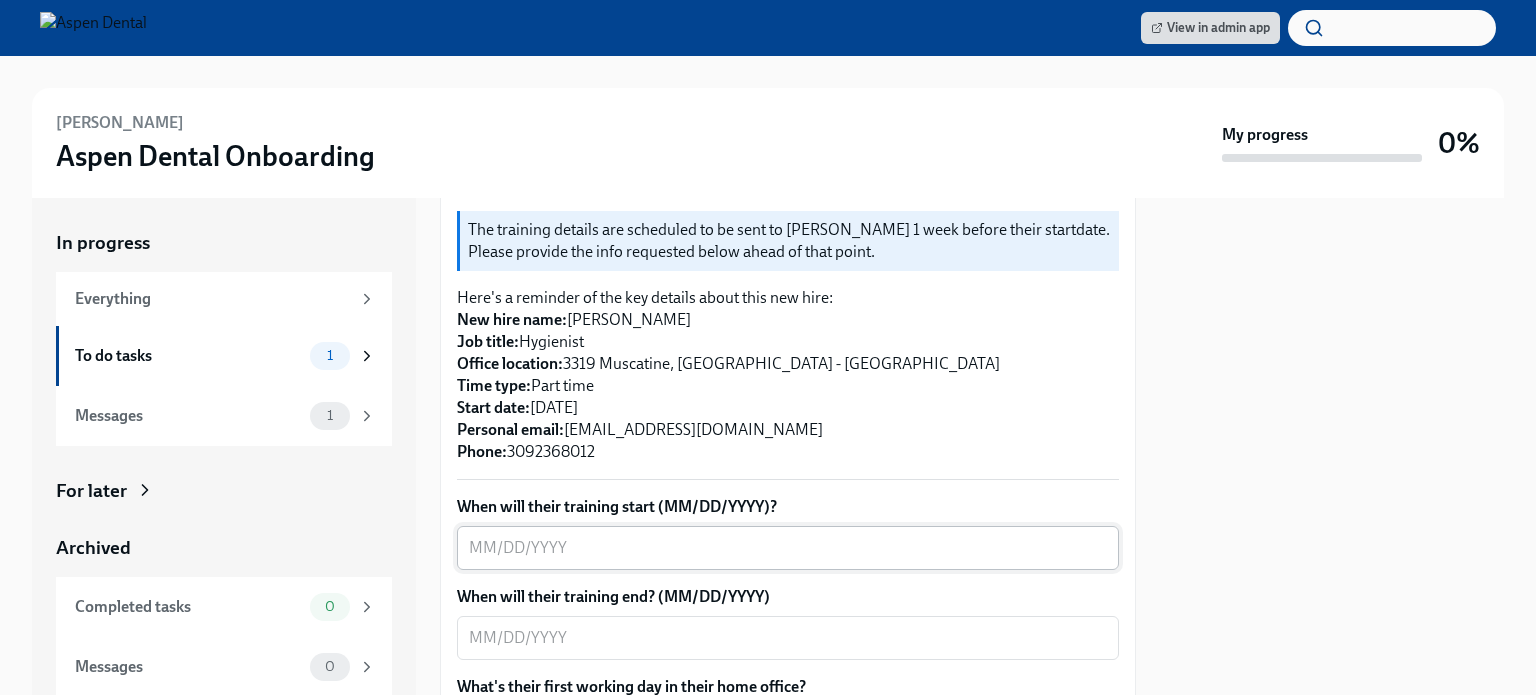 click on "When will their training start (MM/DD/YYYY)?" at bounding box center [788, 548] 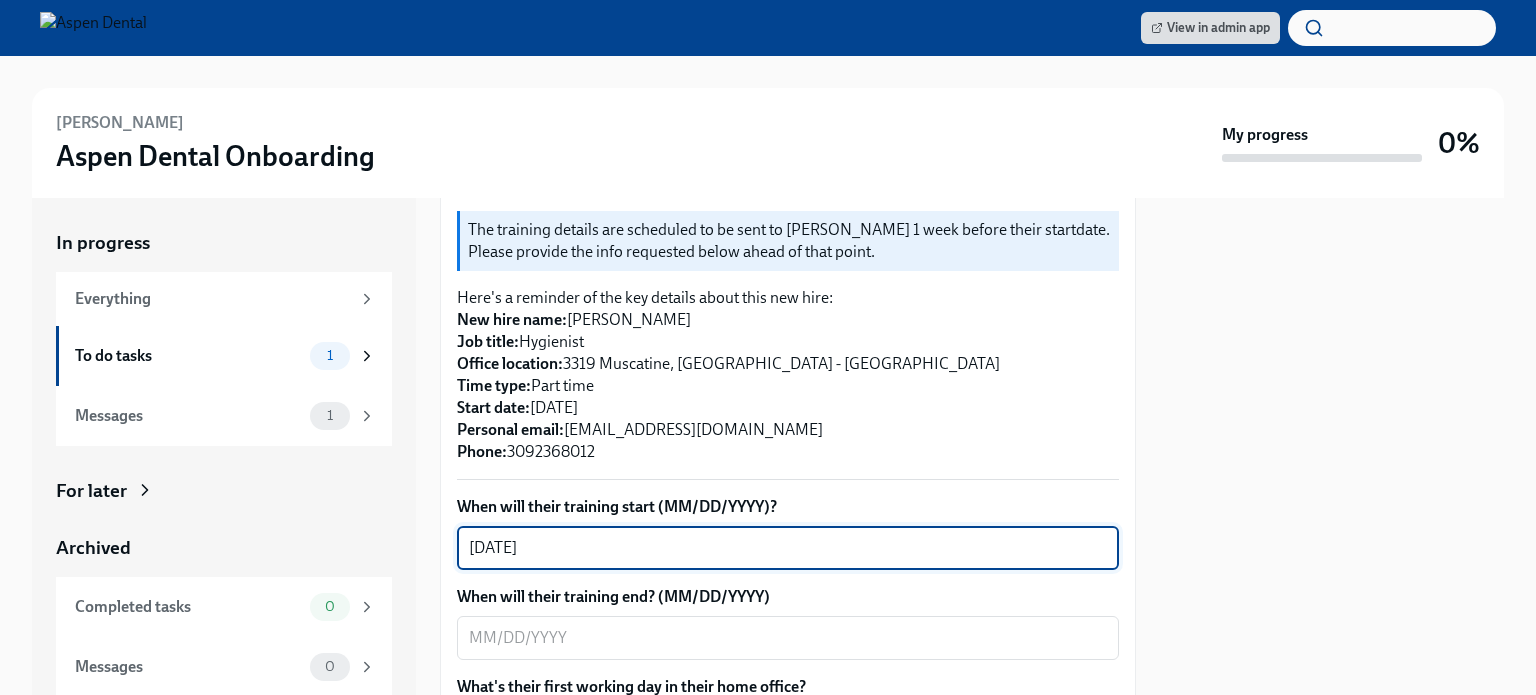 scroll, scrollTop: 500, scrollLeft: 0, axis: vertical 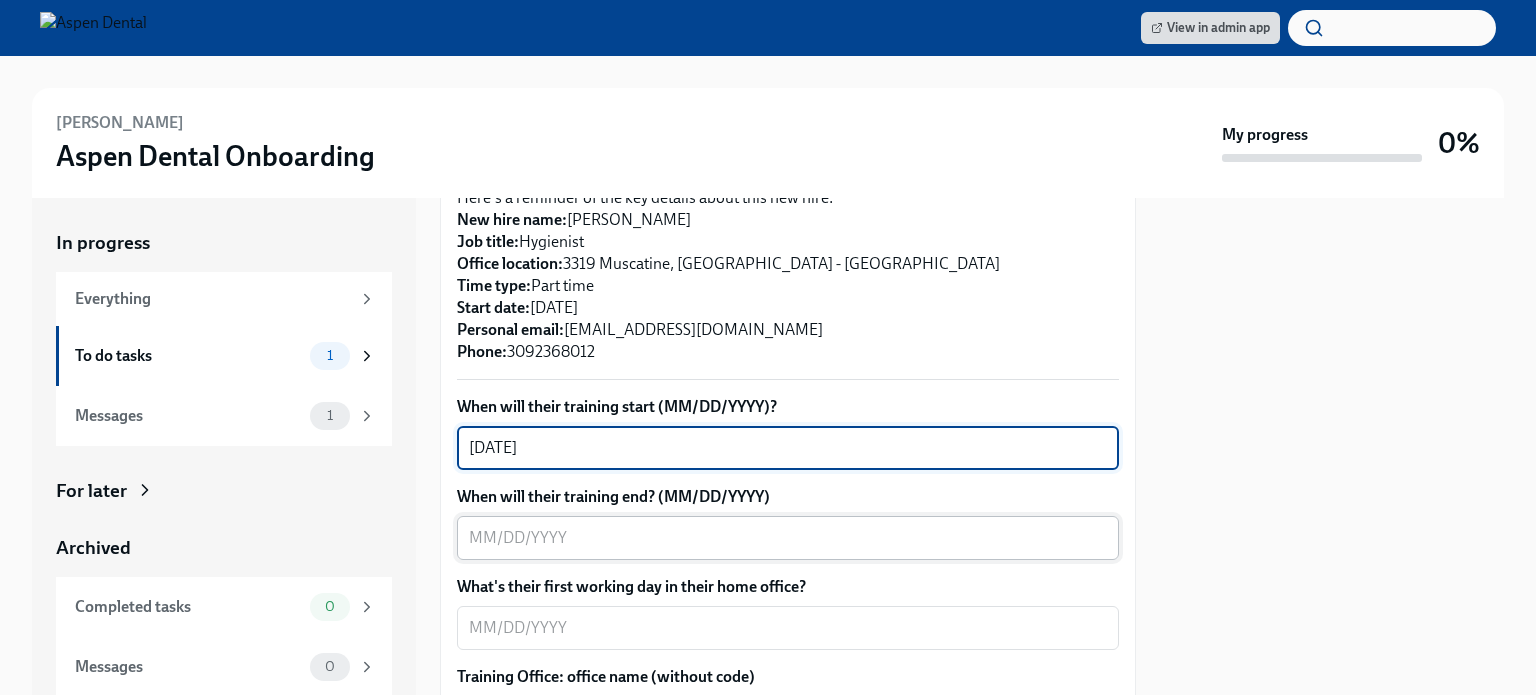 type on "[DATE]" 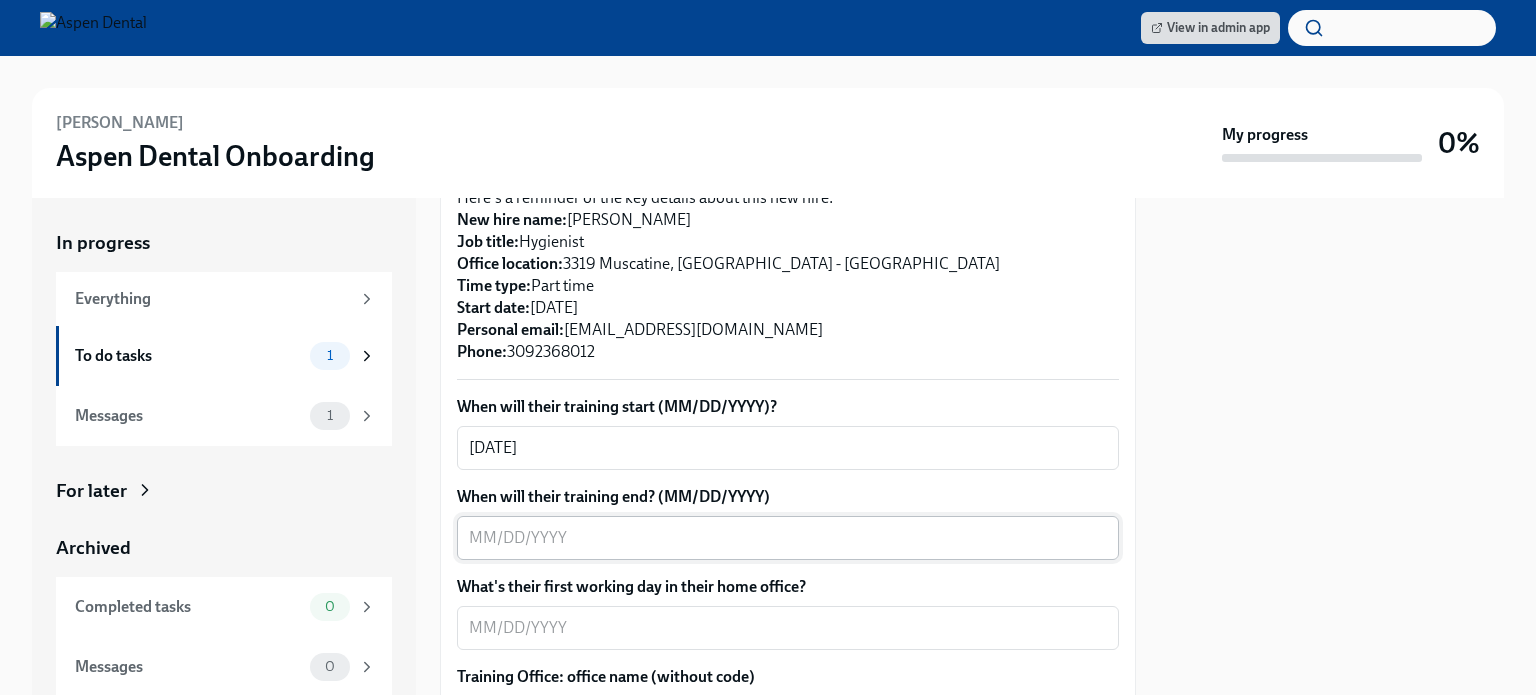 click on "x ​" at bounding box center (788, 538) 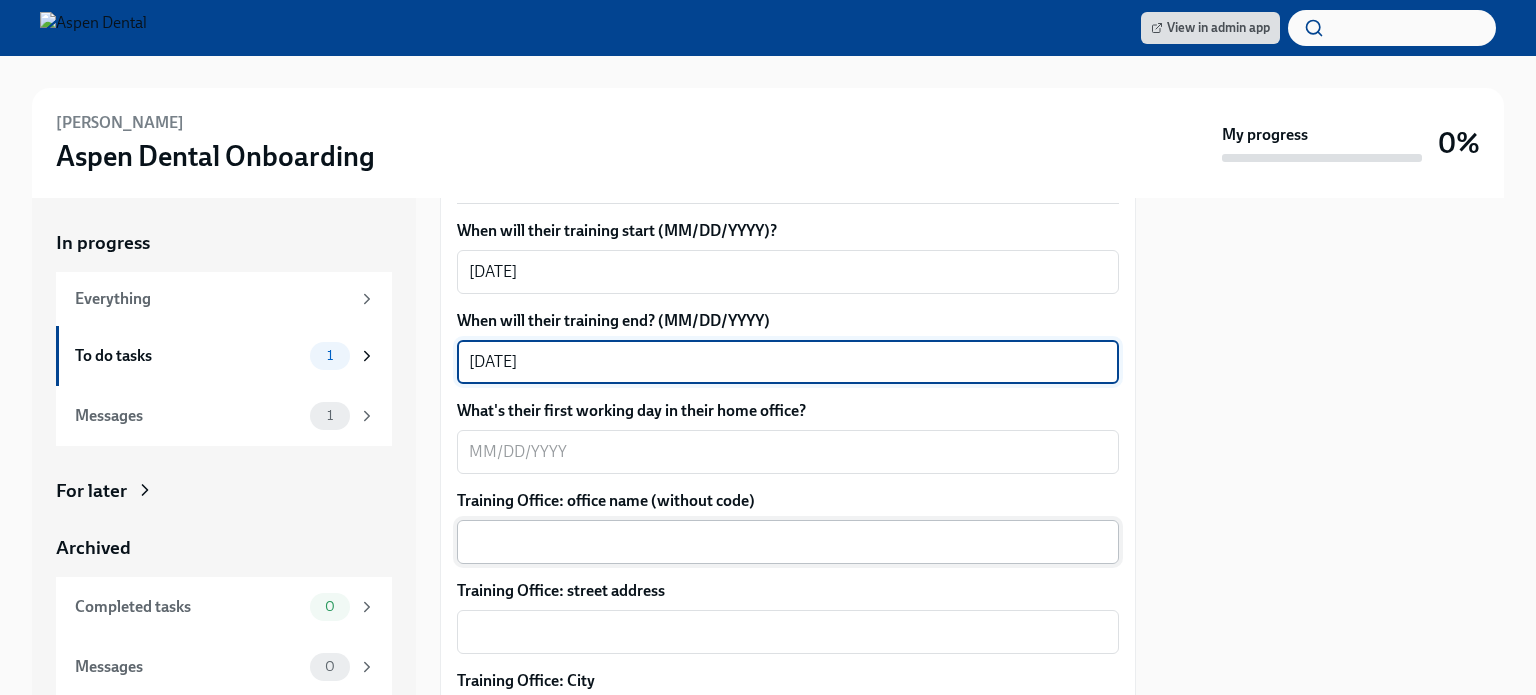 scroll, scrollTop: 700, scrollLeft: 0, axis: vertical 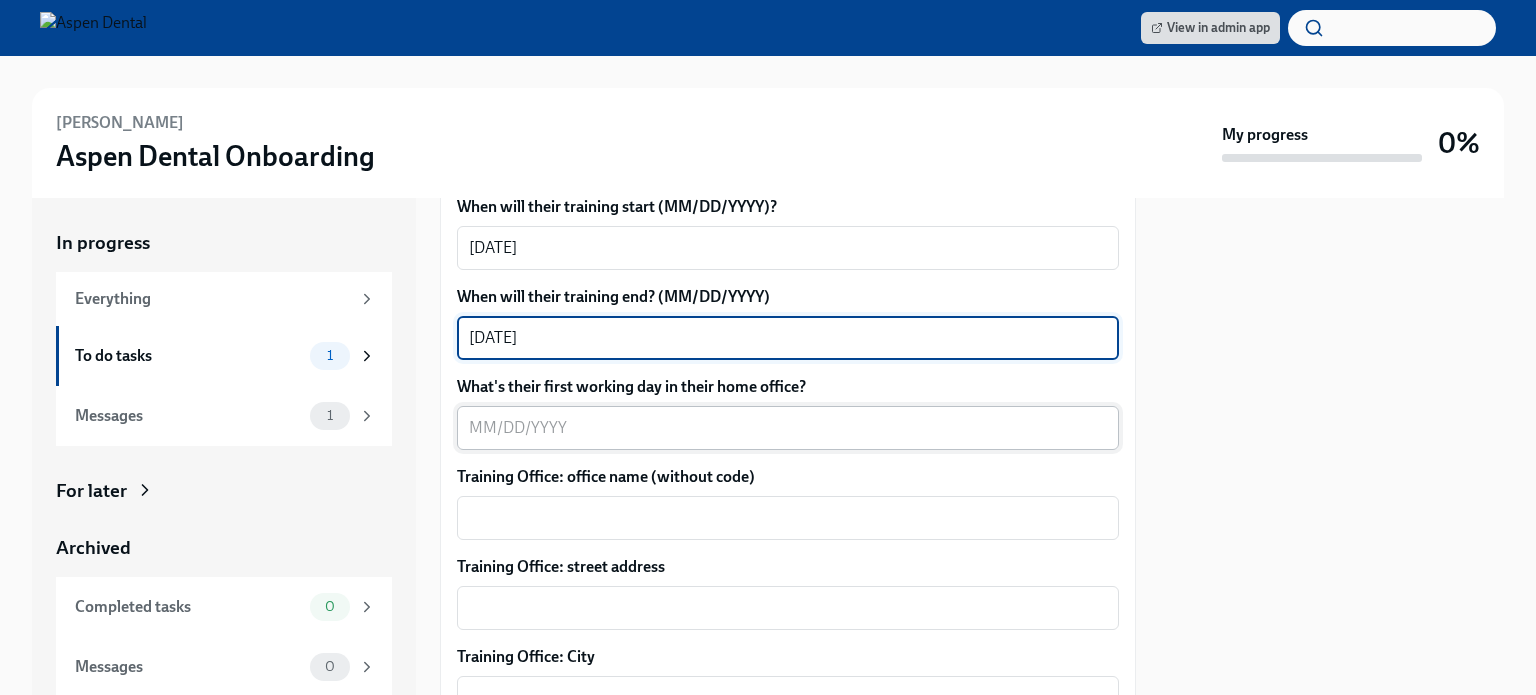 type on "08/01/2025" 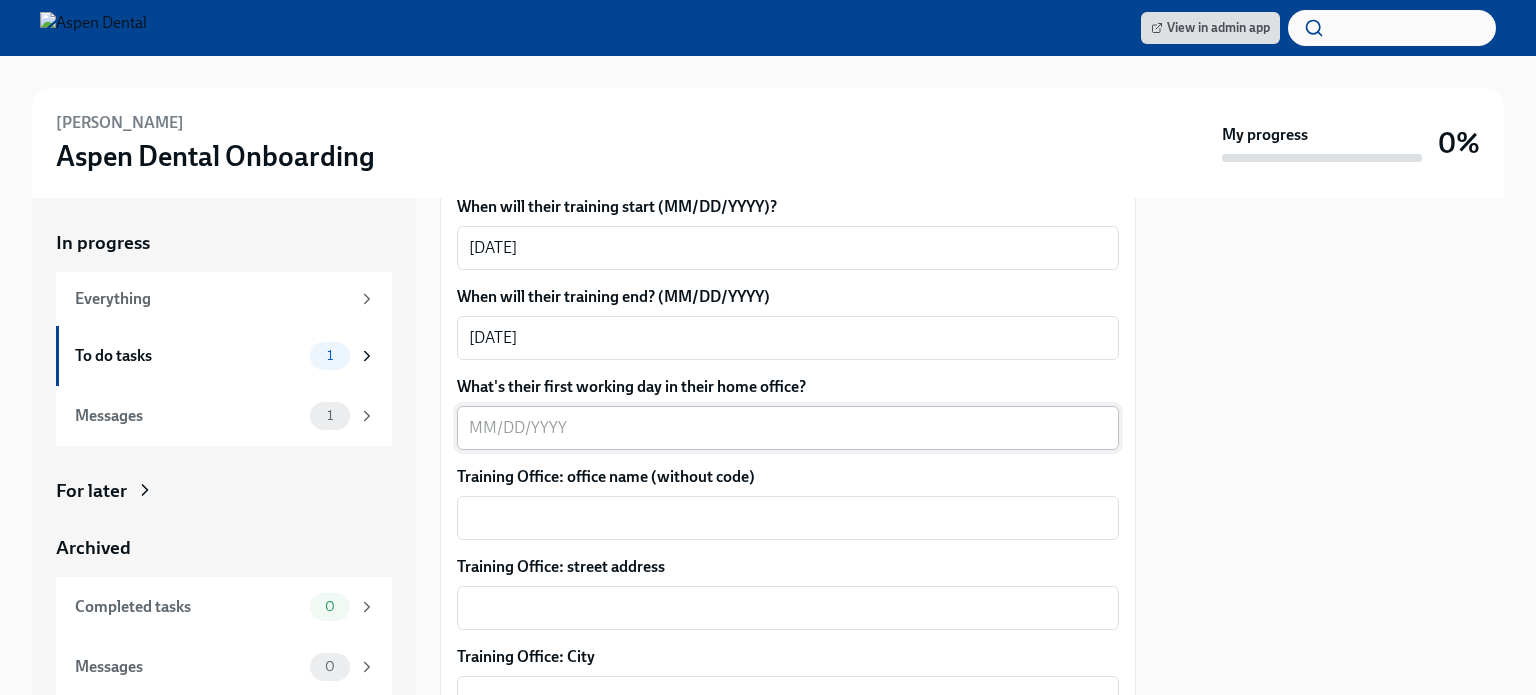 click on "What's their first working day in their home office?" at bounding box center [788, 428] 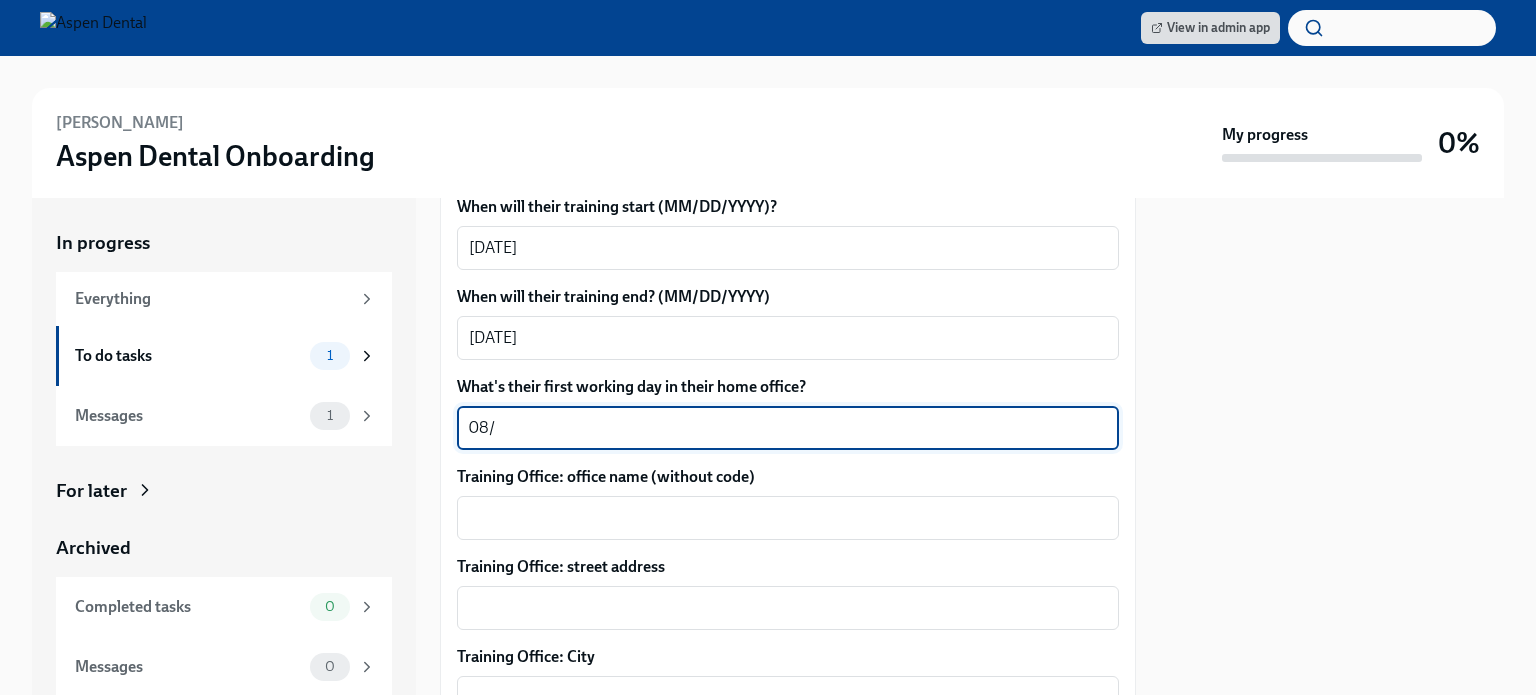 click on "08/" at bounding box center [788, 428] 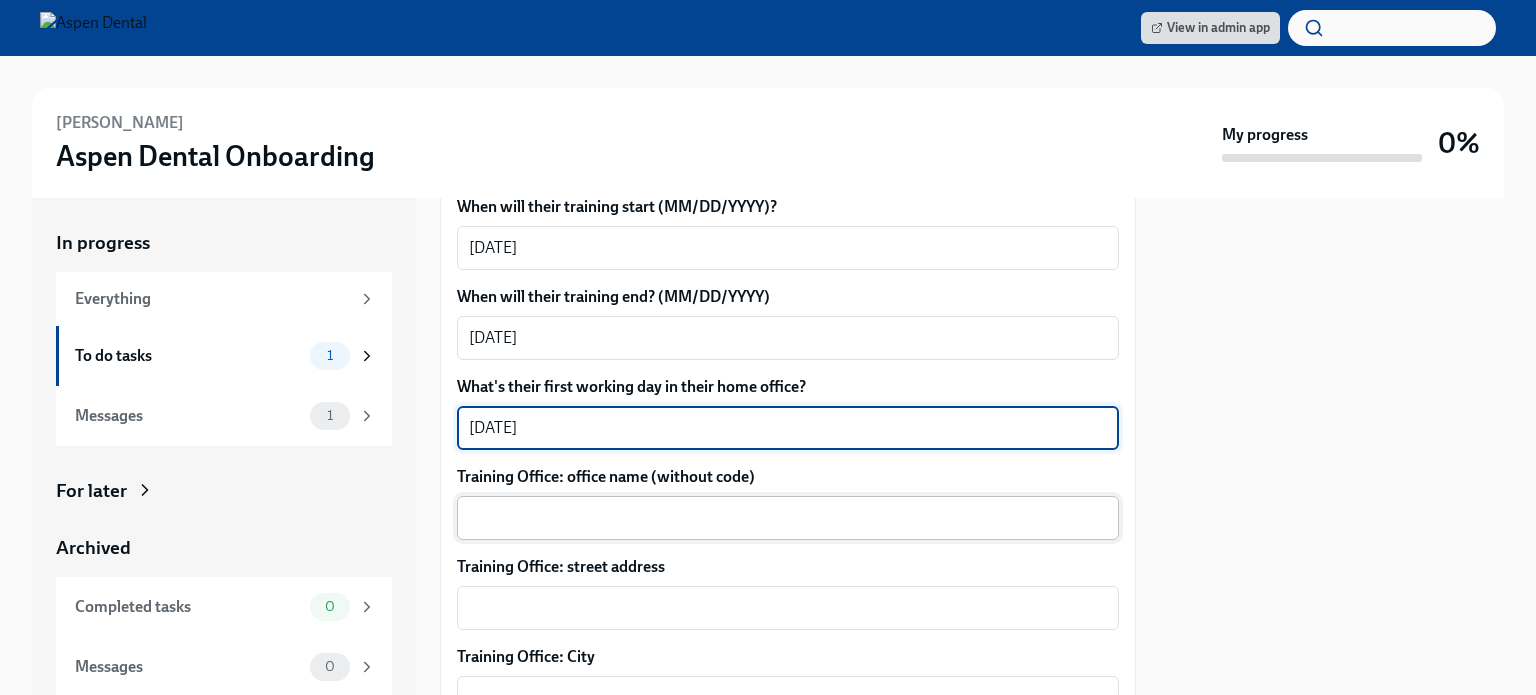 type on "08/08/2025" 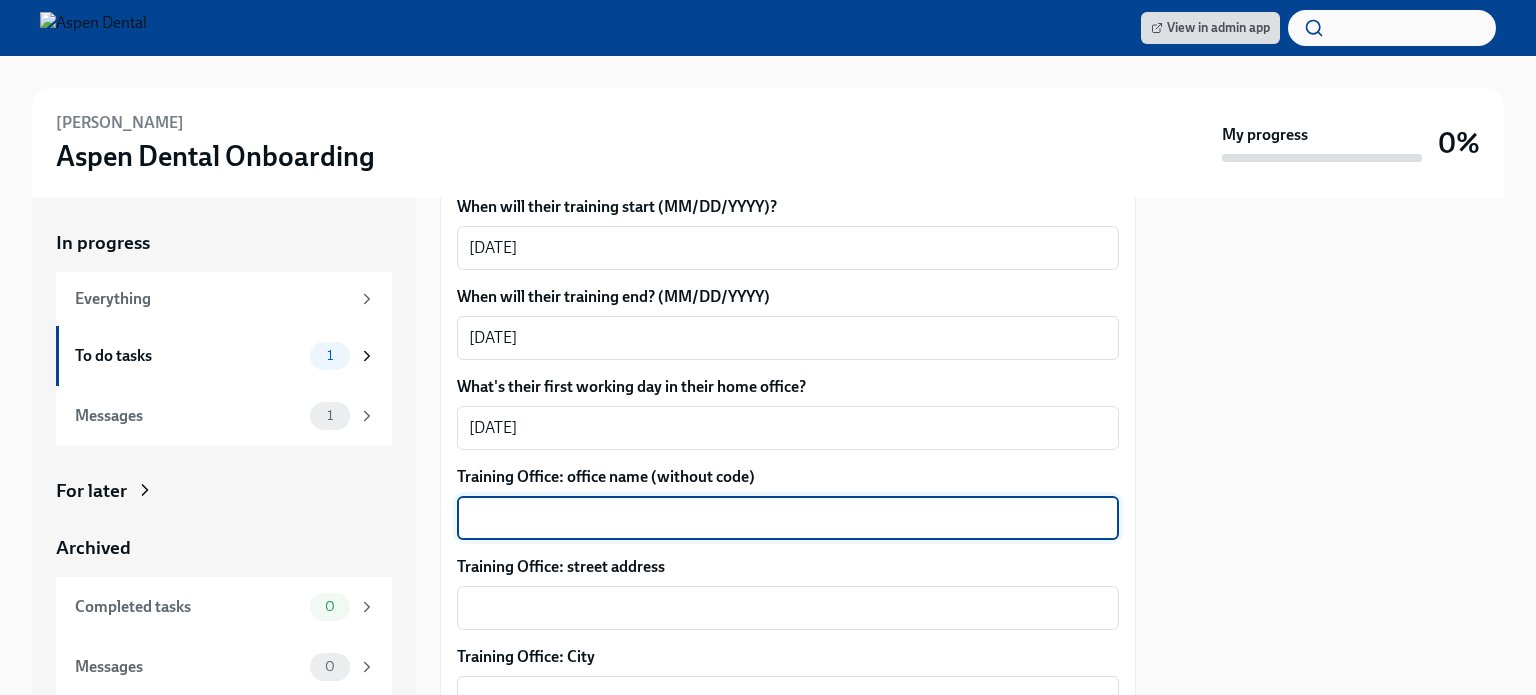 click on "Training Office: office name (without code)" at bounding box center (788, 518) 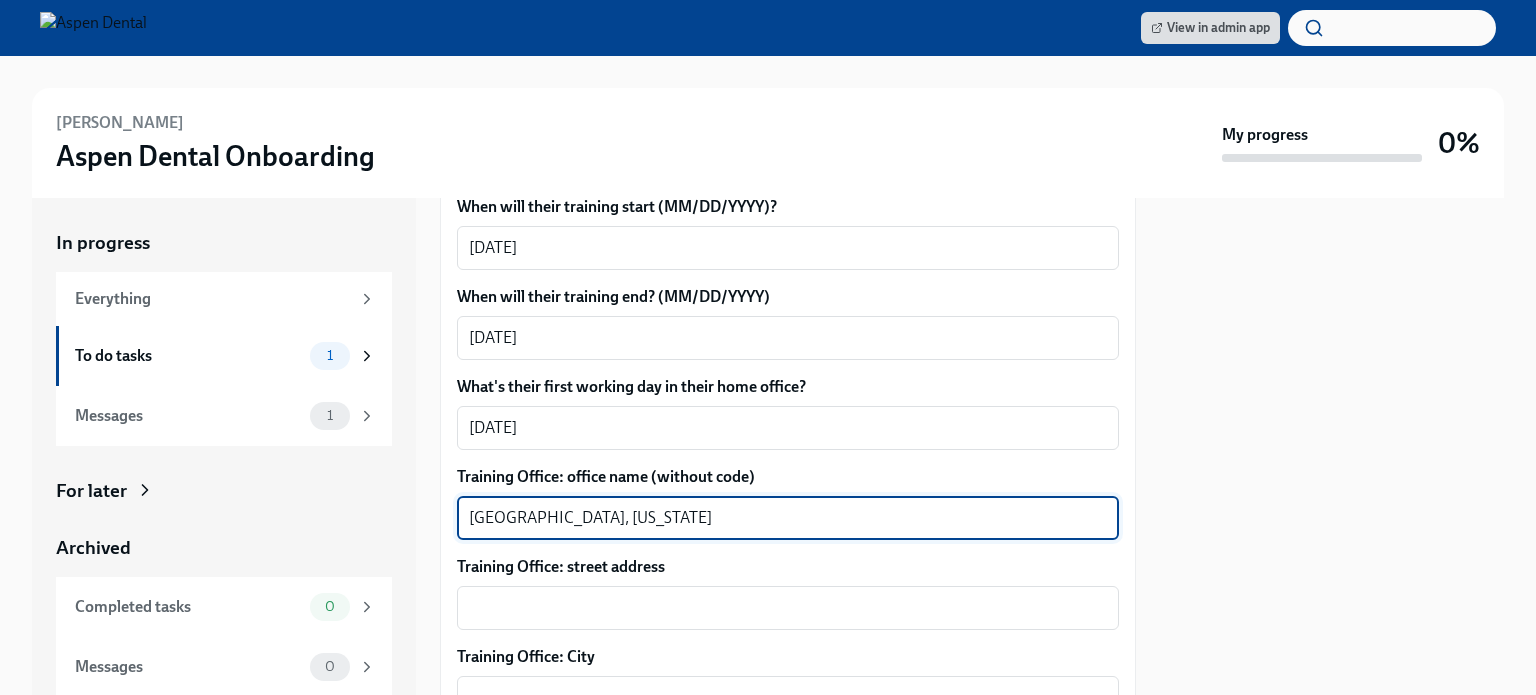 type on "Muscatine, Iowa" 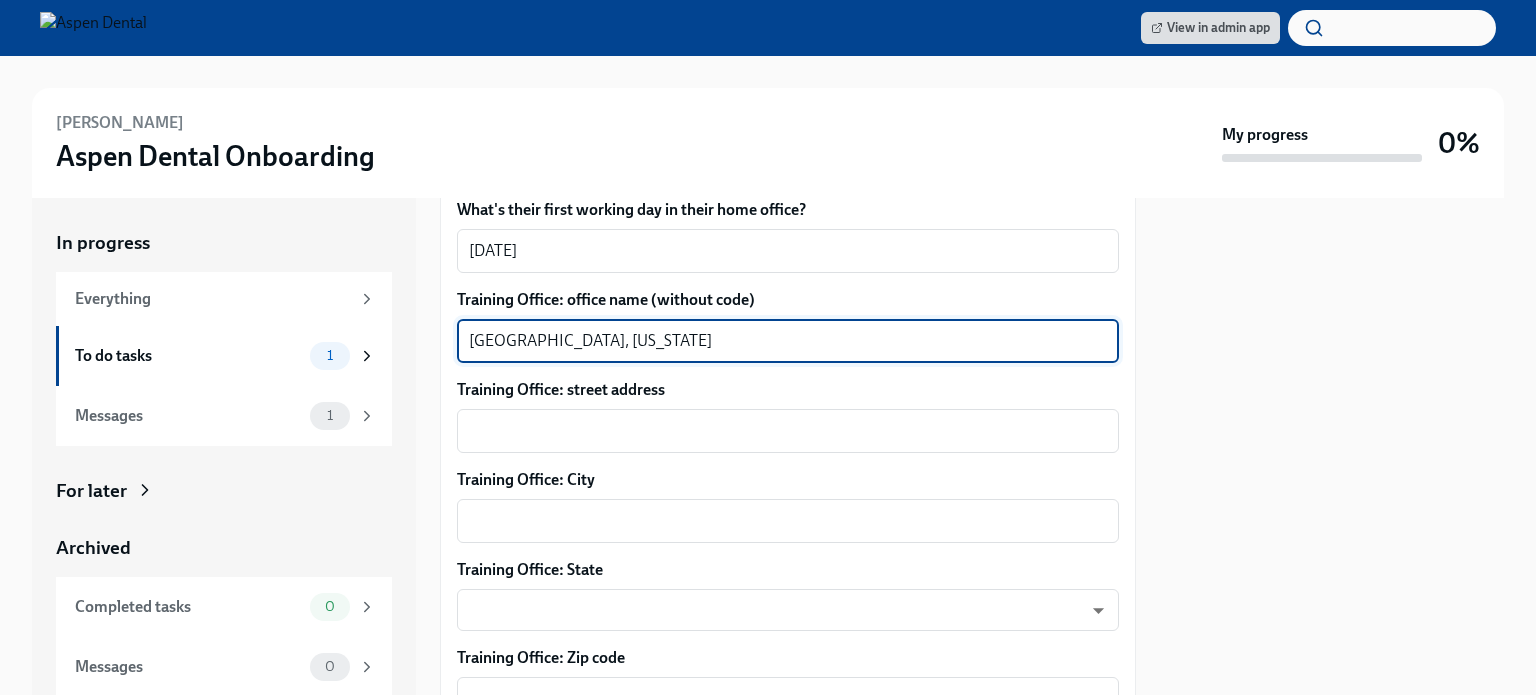 scroll, scrollTop: 900, scrollLeft: 0, axis: vertical 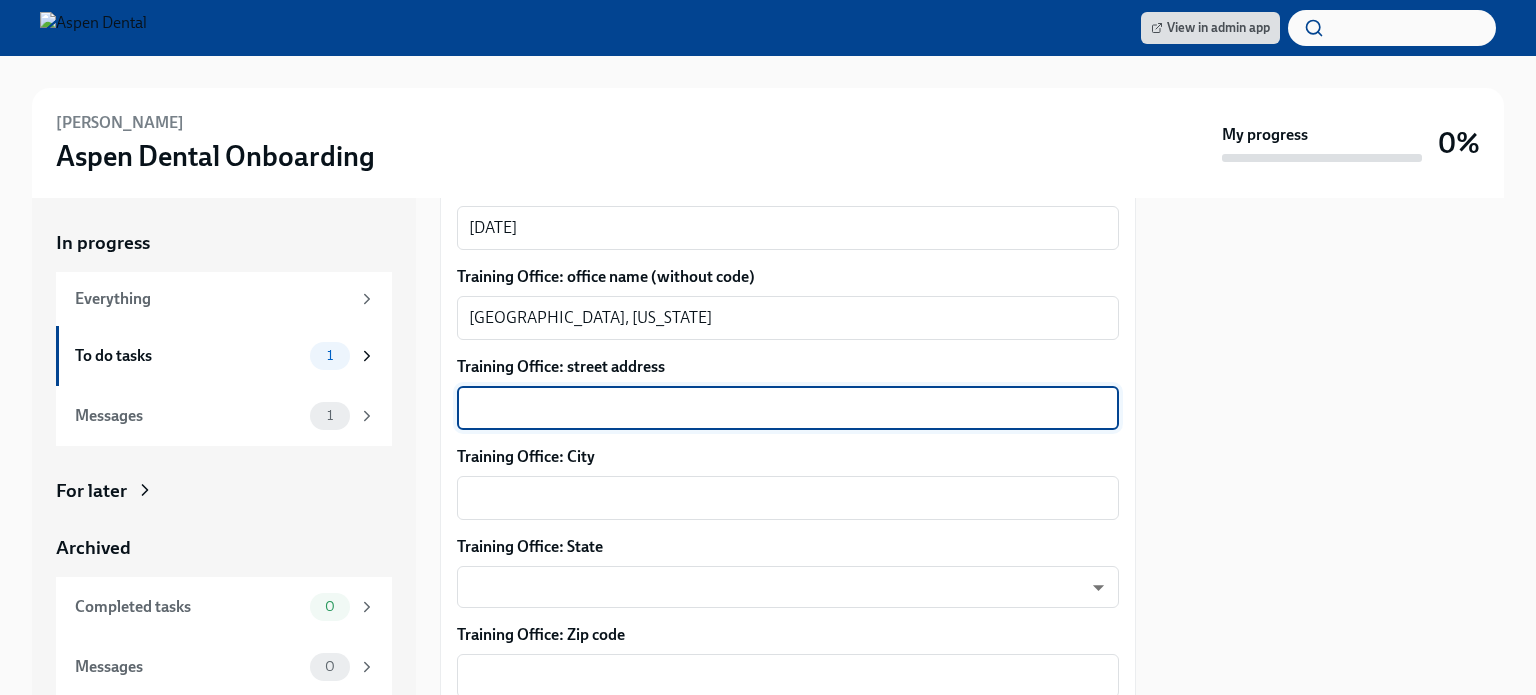paste on "3020 US-61" 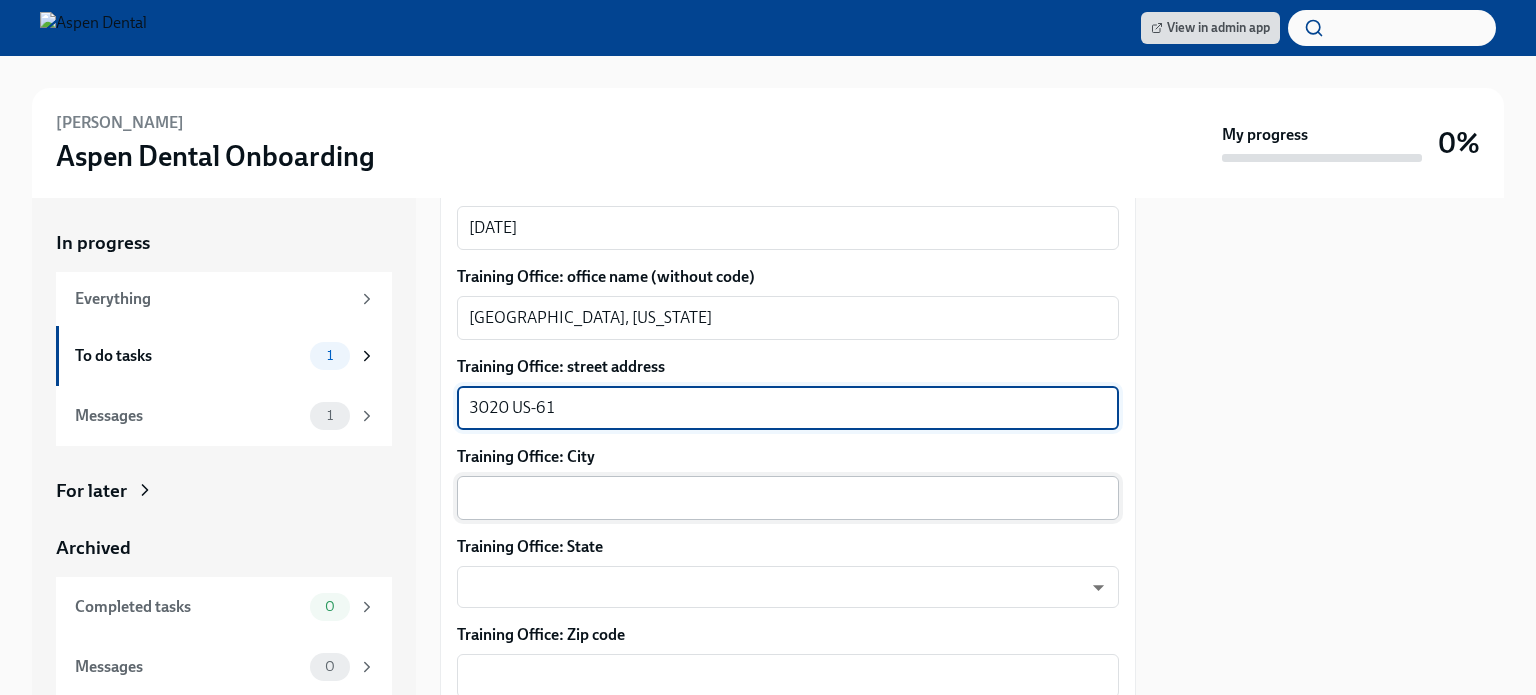 type on "3020 US-61" 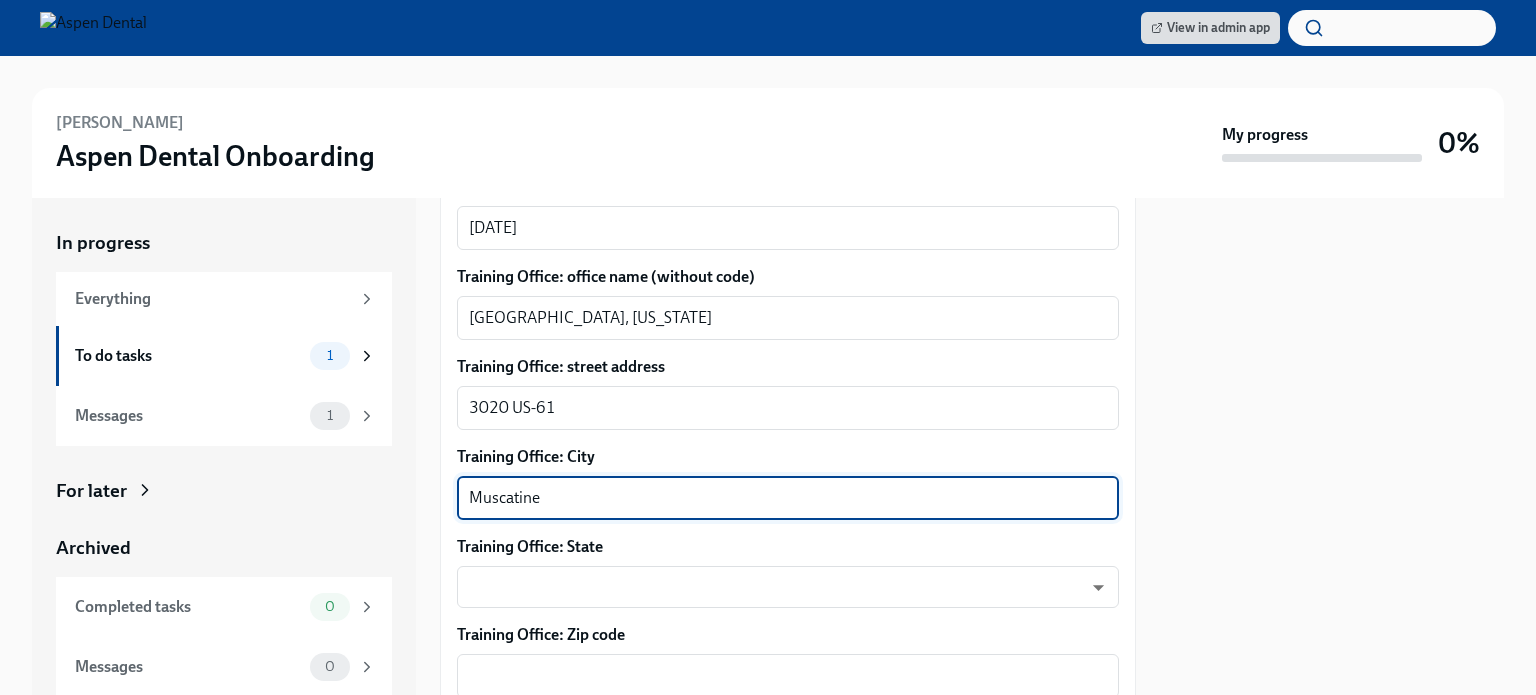 type on "Muscatine" 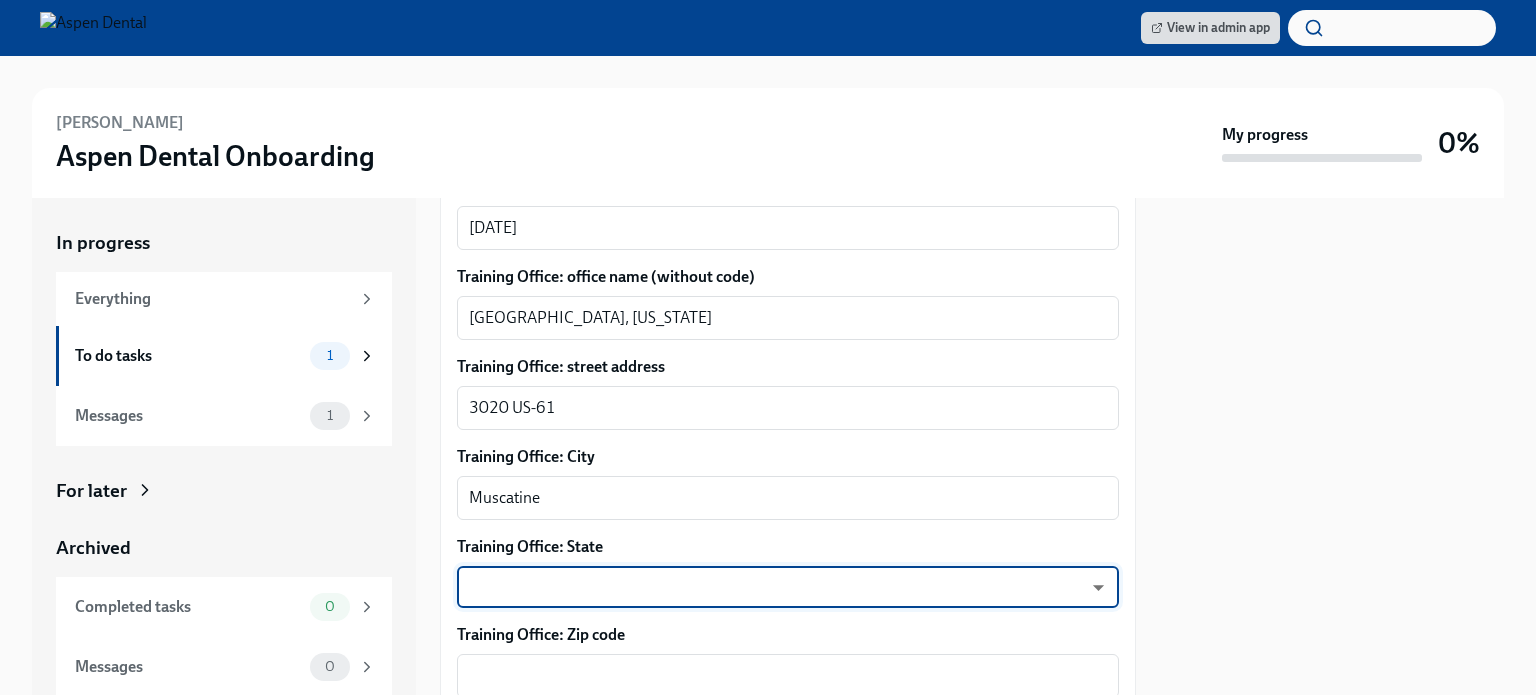 click on "Training Office: State ​ ​" at bounding box center [788, 572] 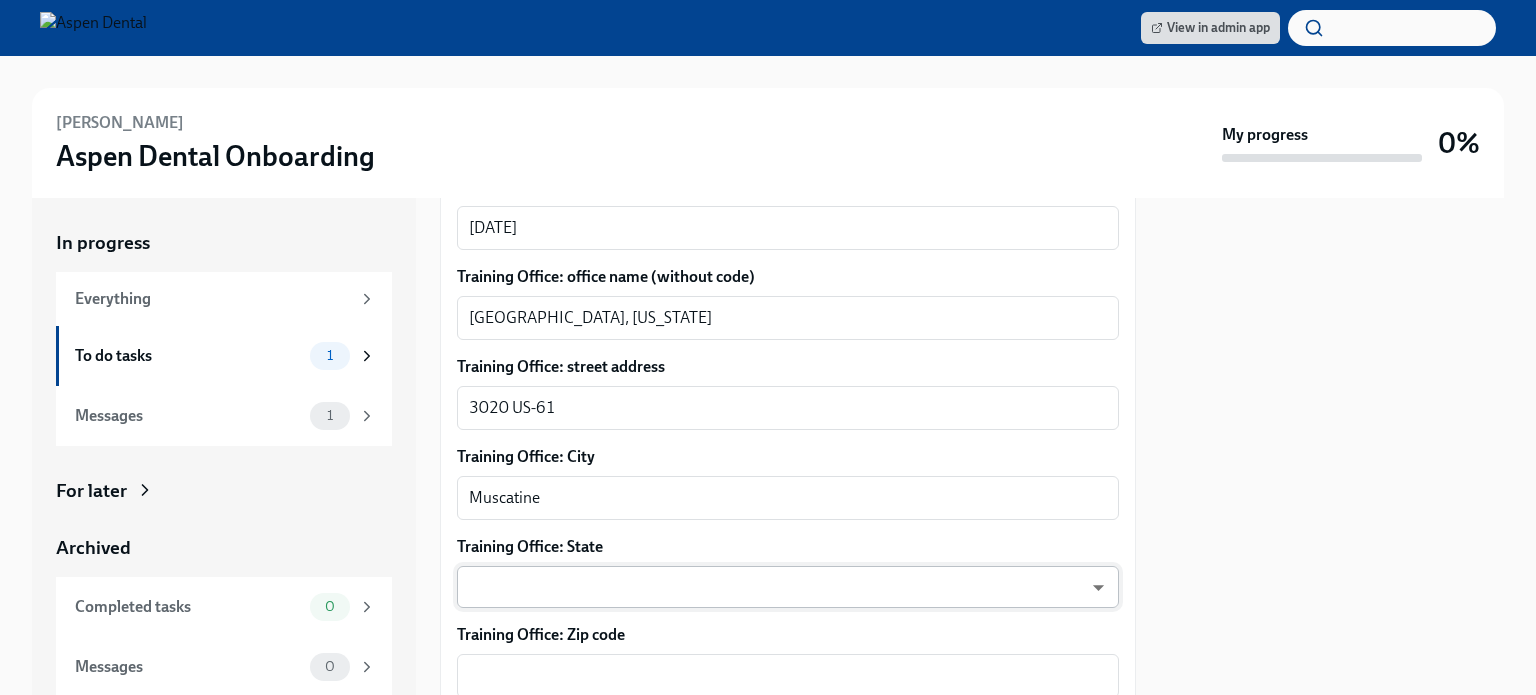 click on "View in admin app Amy Kirkbride Aspen Dental Onboarding My progress 0% In progress Everything To do tasks 1 Messages 1 For later Archived Completed tasks 0 Messages 0 Confirm training details for Amy Kirkbride To Do Due  in 2 days Preparing for Amy Kirkbride's start (07/21/2025, 3319 Muscatine, IA - Aspen) Dear Danielle,
This is a friendly reminder that Amy Kirkbride will be starting work shortly as a Hy... Please provide a few extra details so we can
tailor the info Dado sends Amy about their training
order their new hire kit to be delivered to the right place
The training details are scheduled to be sent to Amy 1 week before their startdate. Please provide the info requested below ahead of that point. Here's a reminder of the key details about this new hire:
New hire name:  Amy Kirkbride
Job title:  Hygienist
Office location:  3319 Muscatine, IA - Aspen
Time type:  Part time
Start date:  07/21/2025
Personal email:  amk74@sbcglobal.net
Phone:  3092368012 07/21/2025 x ​ x" at bounding box center (768, 347) 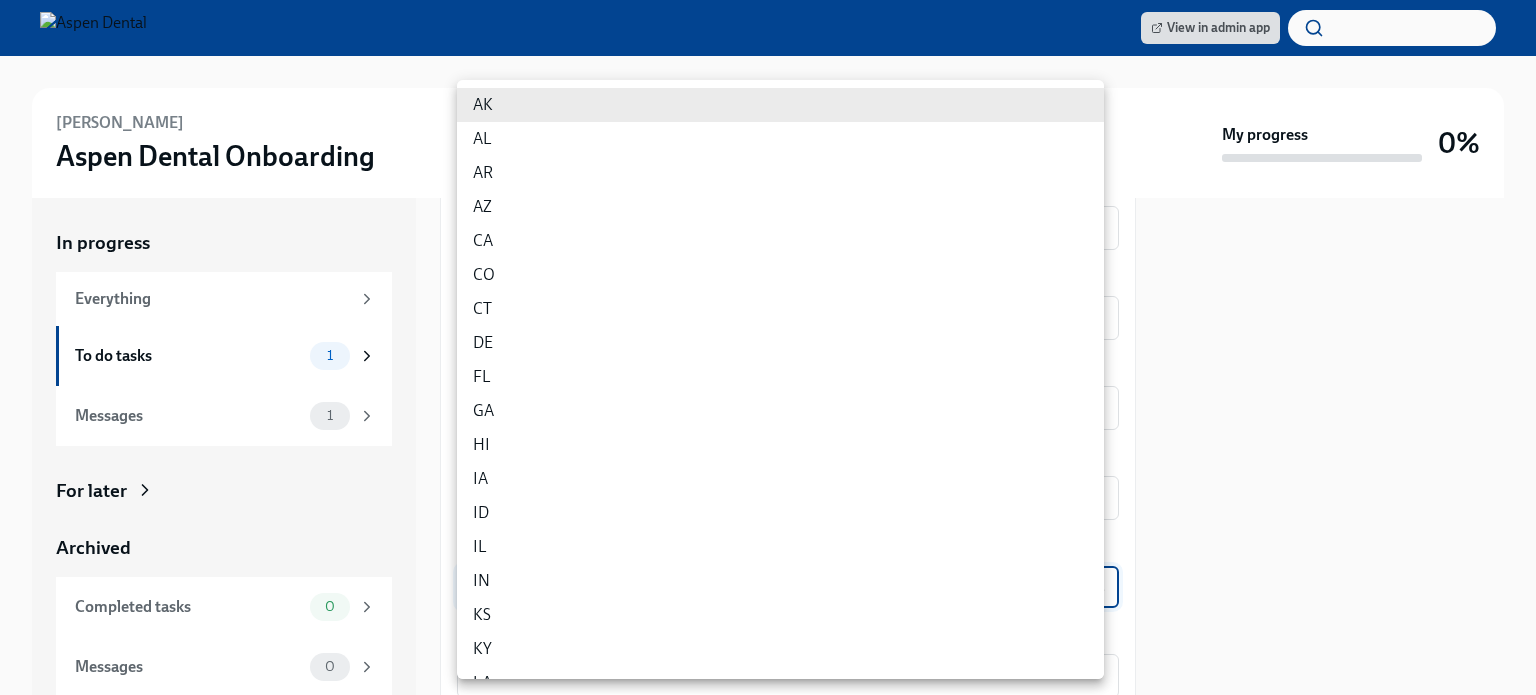 click on "IA" at bounding box center [780, 479] 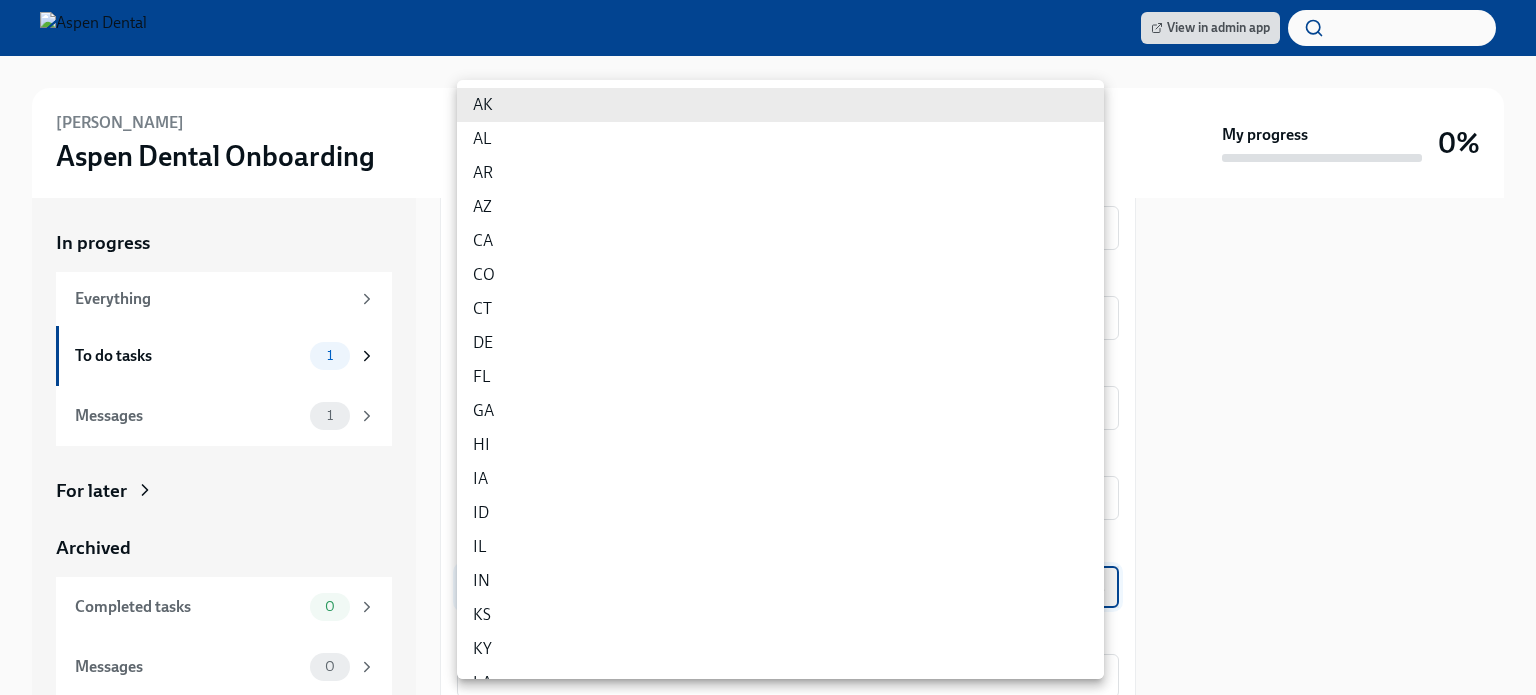 type on "2rIFmV7Fr" 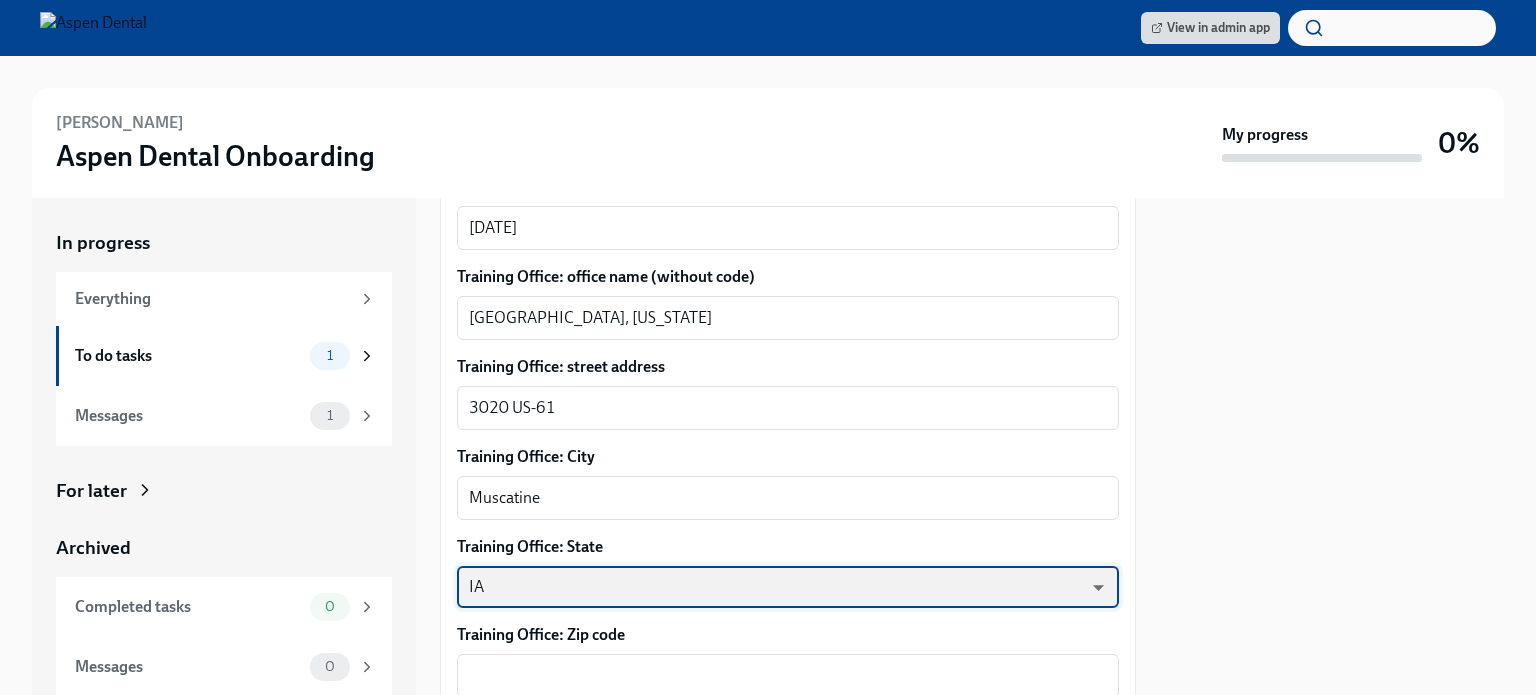 scroll, scrollTop: 0, scrollLeft: 0, axis: both 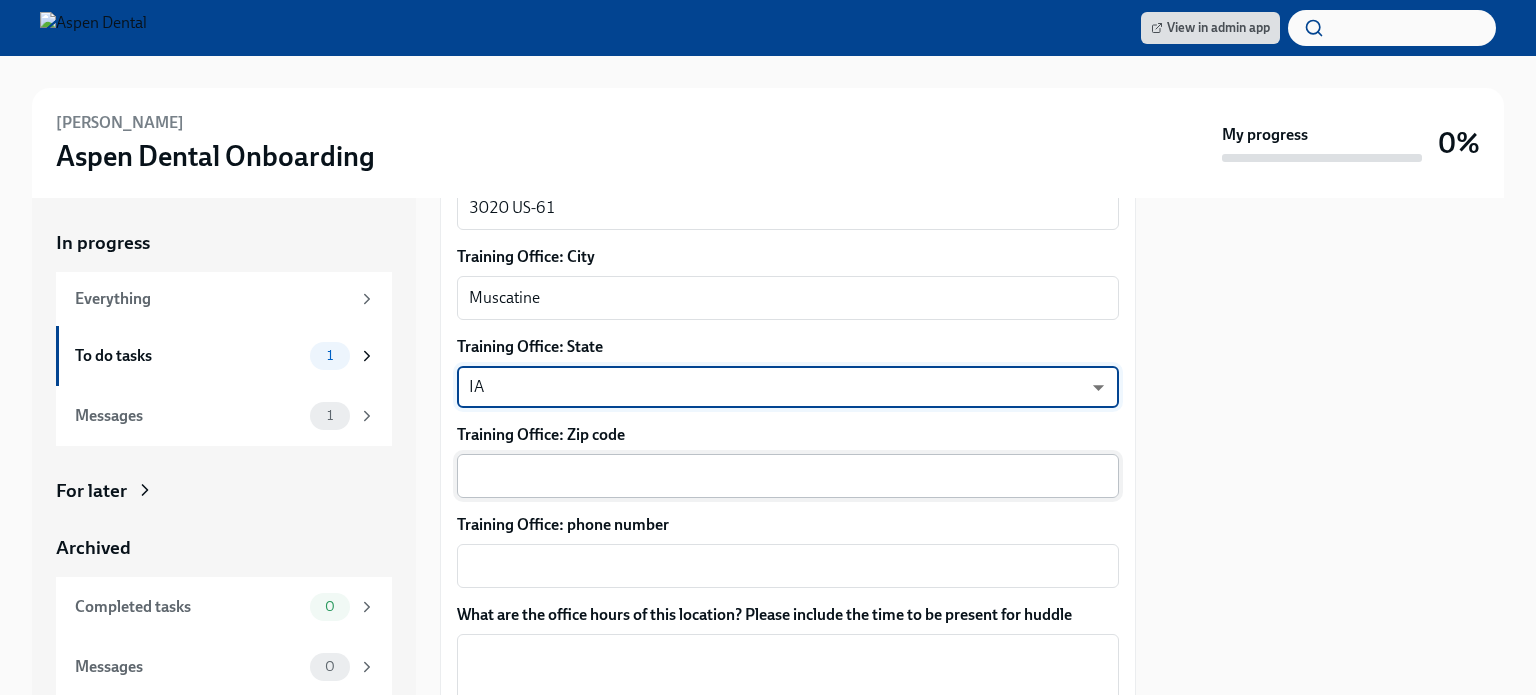 click on "Training Office: Zip code" at bounding box center (788, 476) 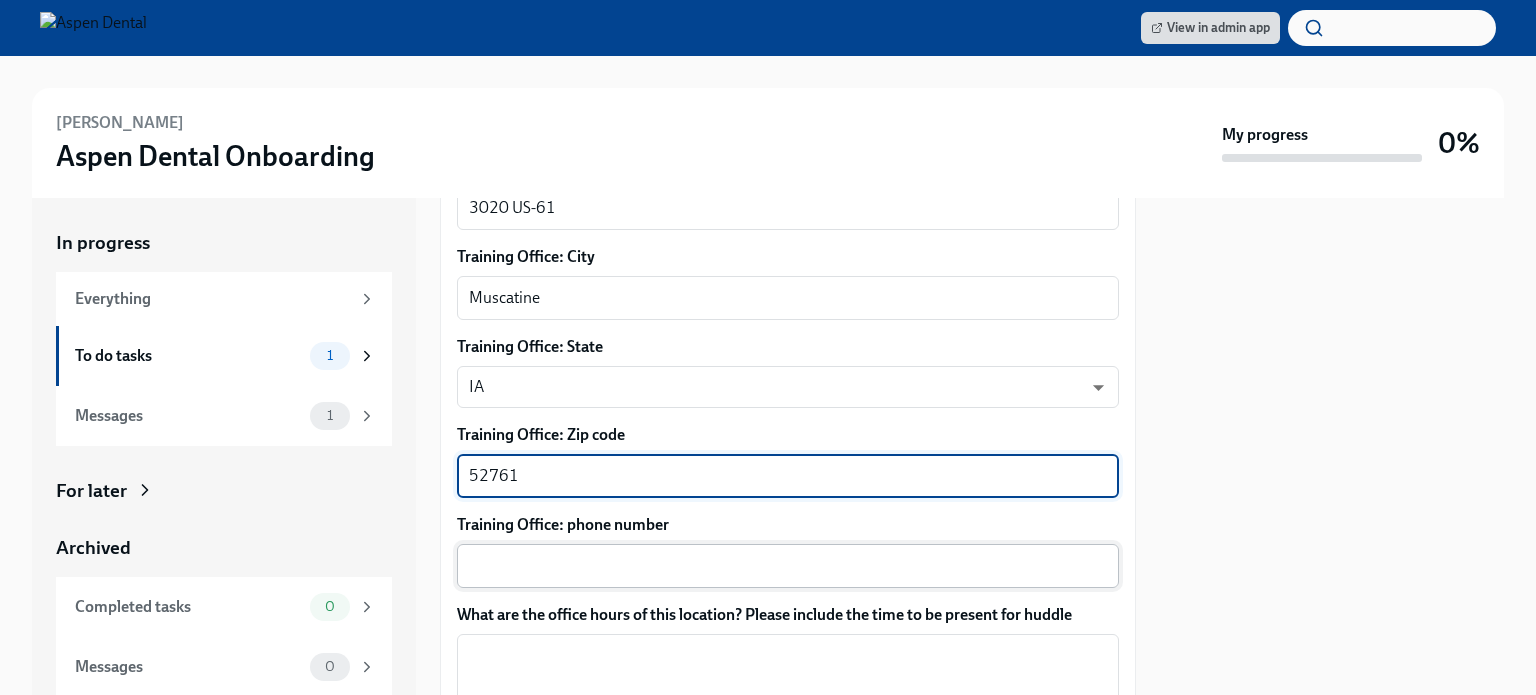 type on "52761" 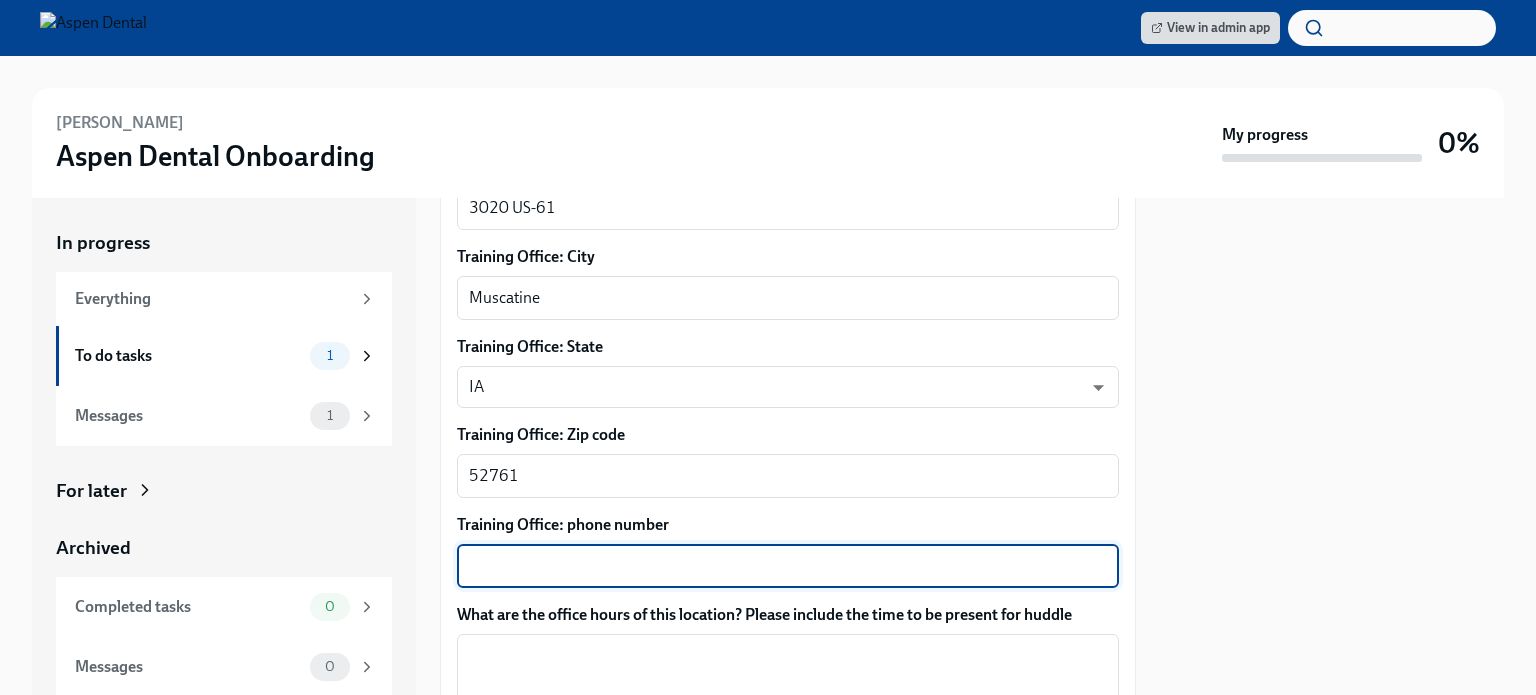 paste on "(563) 316-2092" 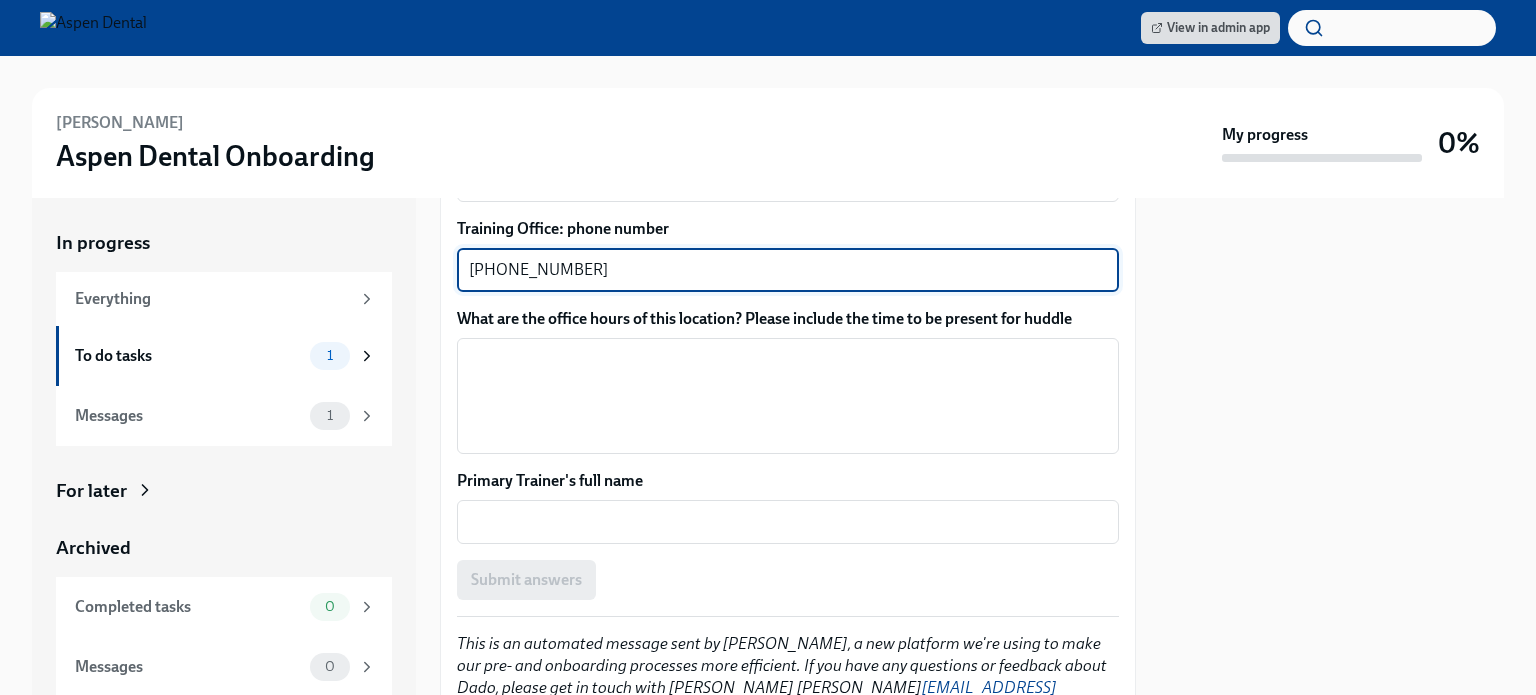 scroll, scrollTop: 1400, scrollLeft: 0, axis: vertical 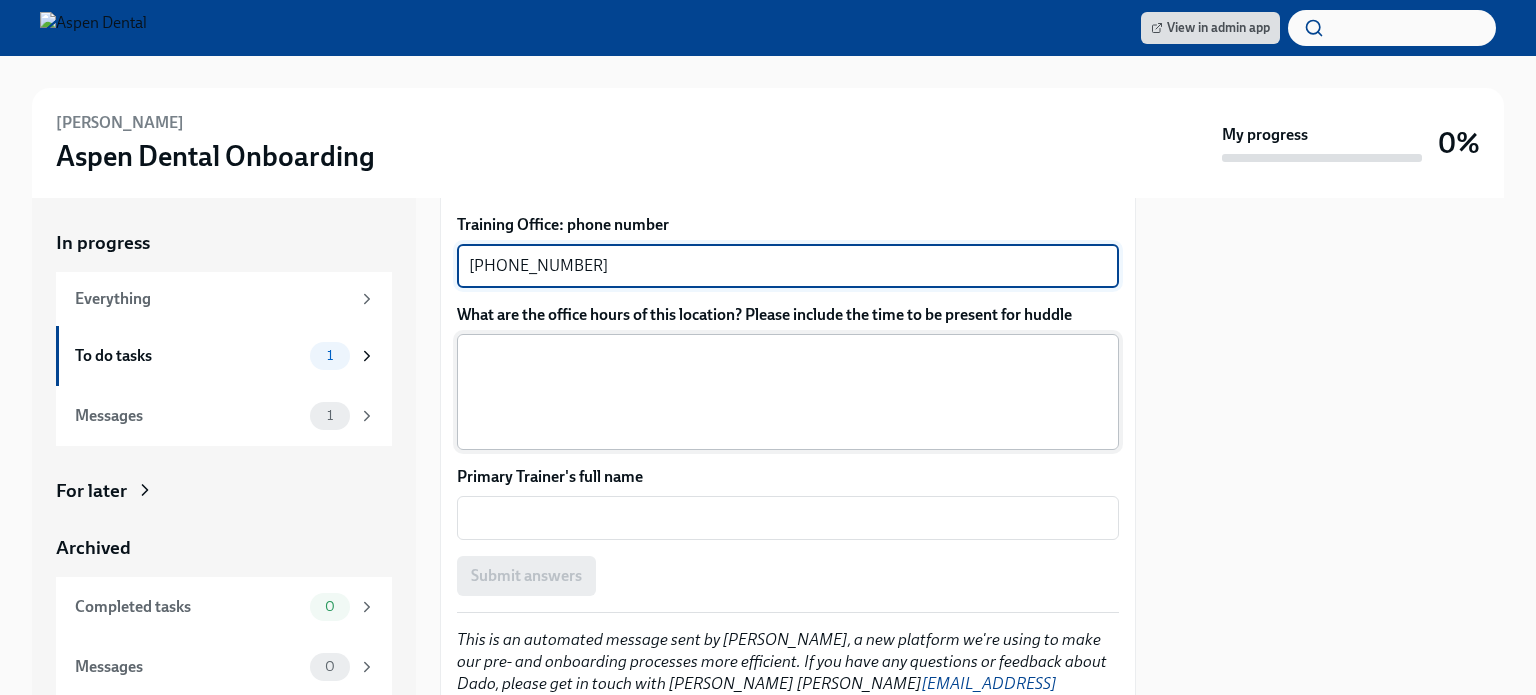 type on "(563) 316-2092" 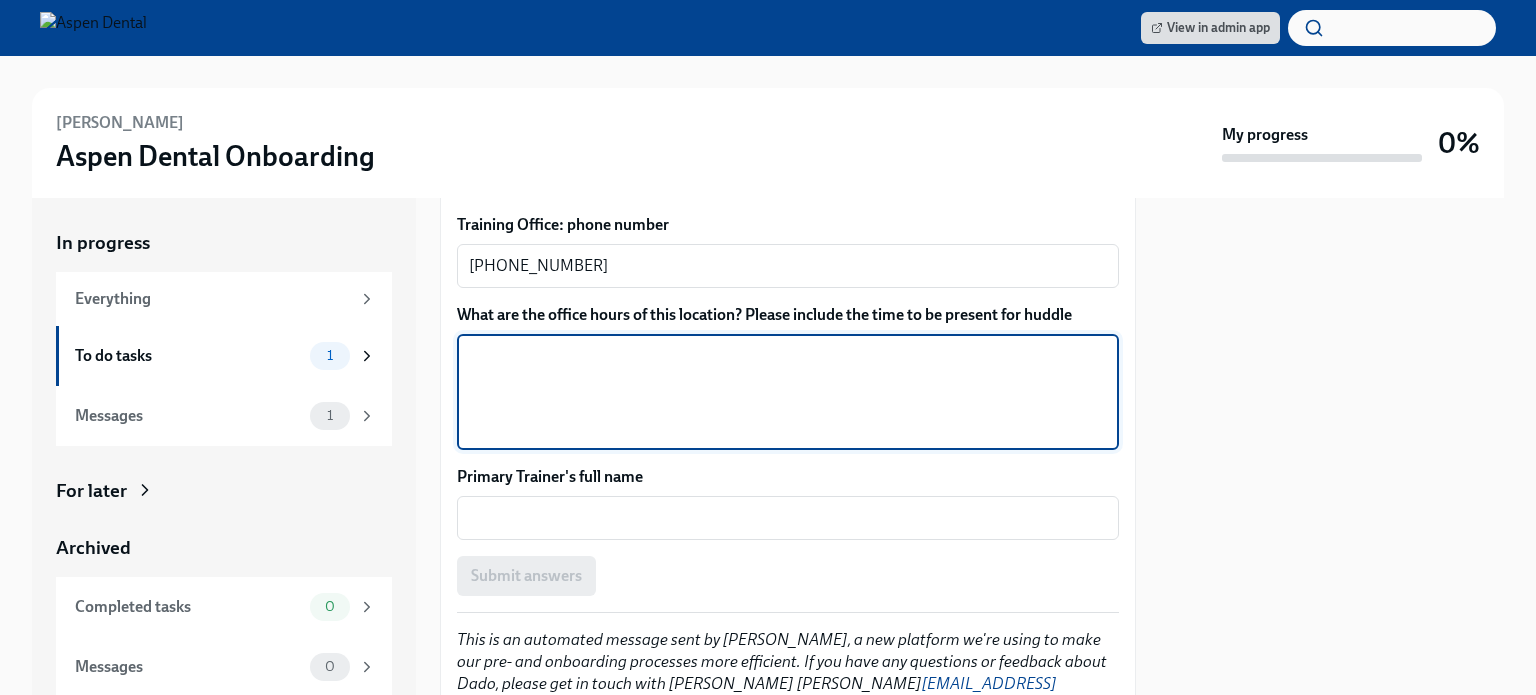 click on "What are the office hours of this location? Please include the time to be present for huddle" at bounding box center [788, 392] 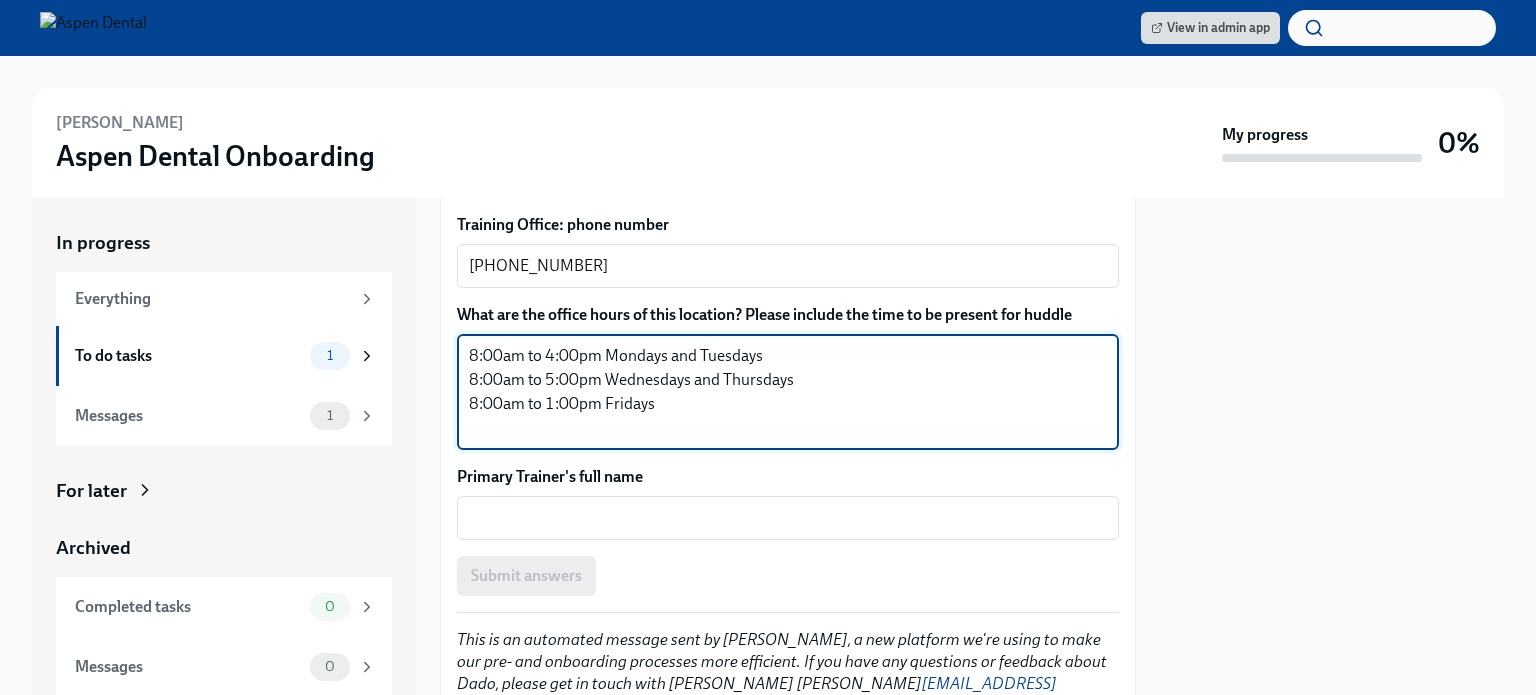 scroll, scrollTop: 1457, scrollLeft: 0, axis: vertical 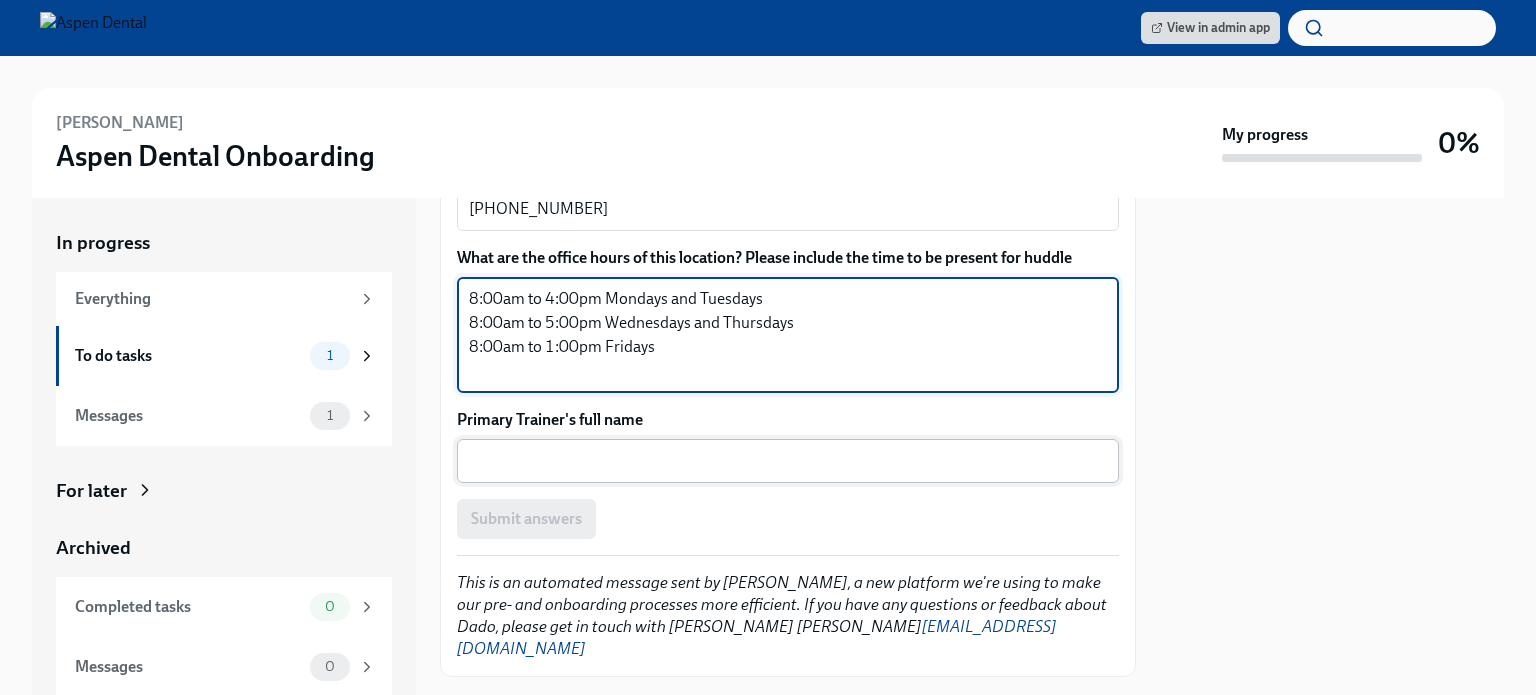 type on "8:00am to 4:00pm Mondays and Tuesdays
8:00am to 5:00pm Wednesdays and Thursdays
8:00am to 1:00pm Fridays" 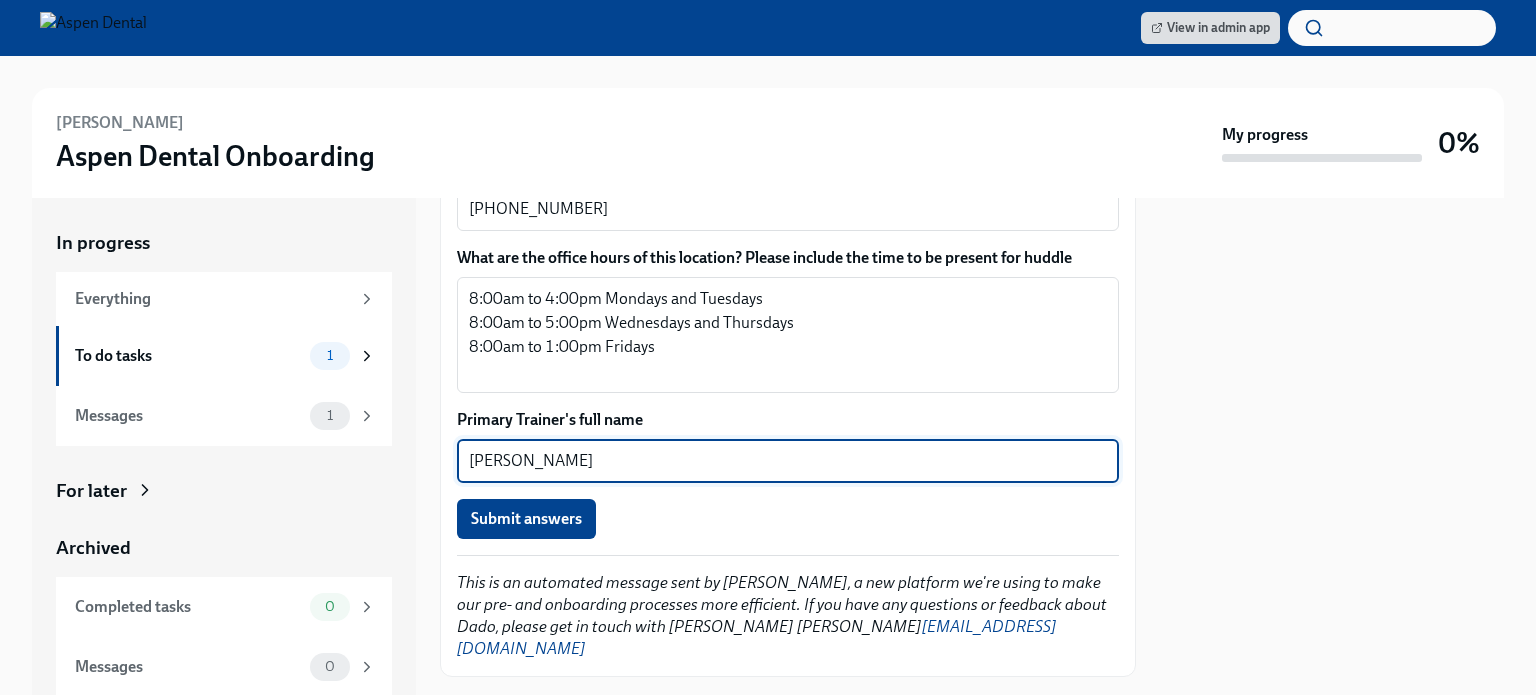 click on "Melissa Clendelin" at bounding box center (788, 461) 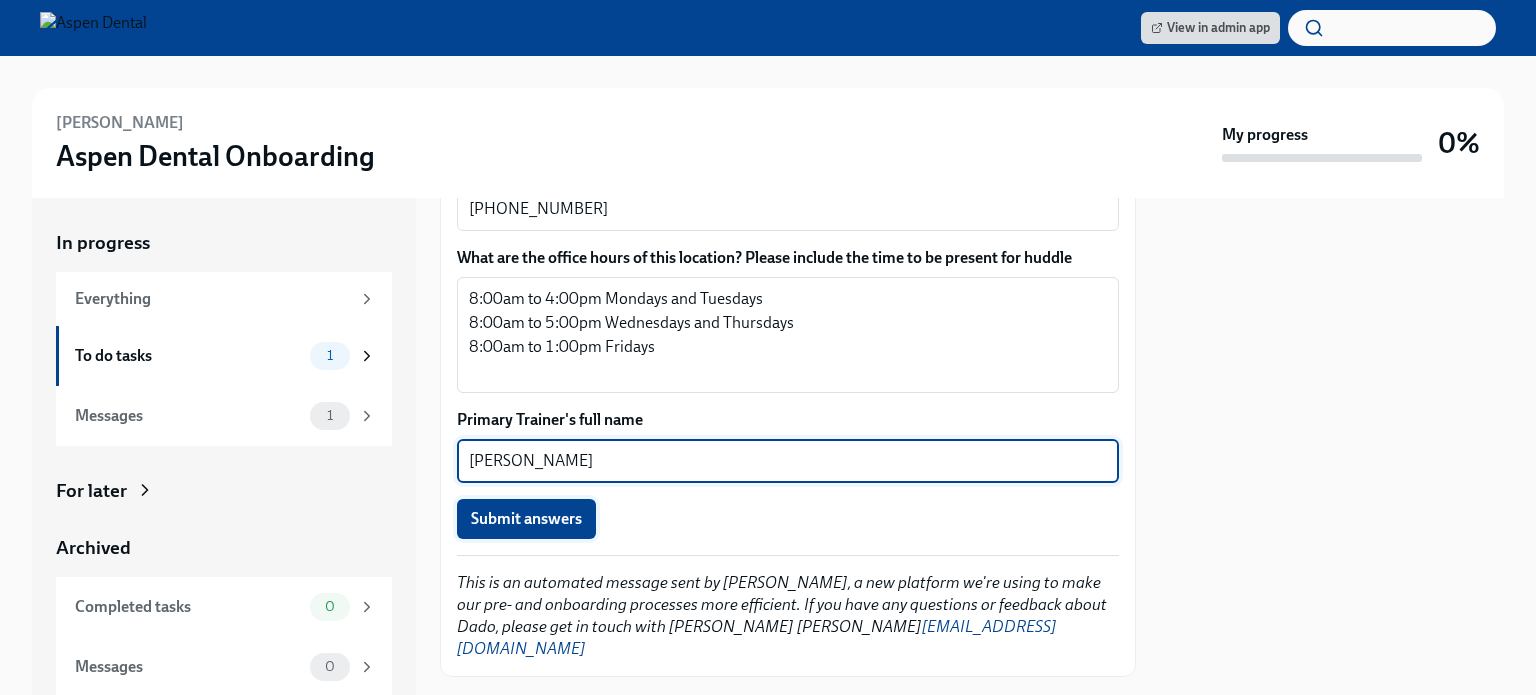 type on "Melissa Clendenin" 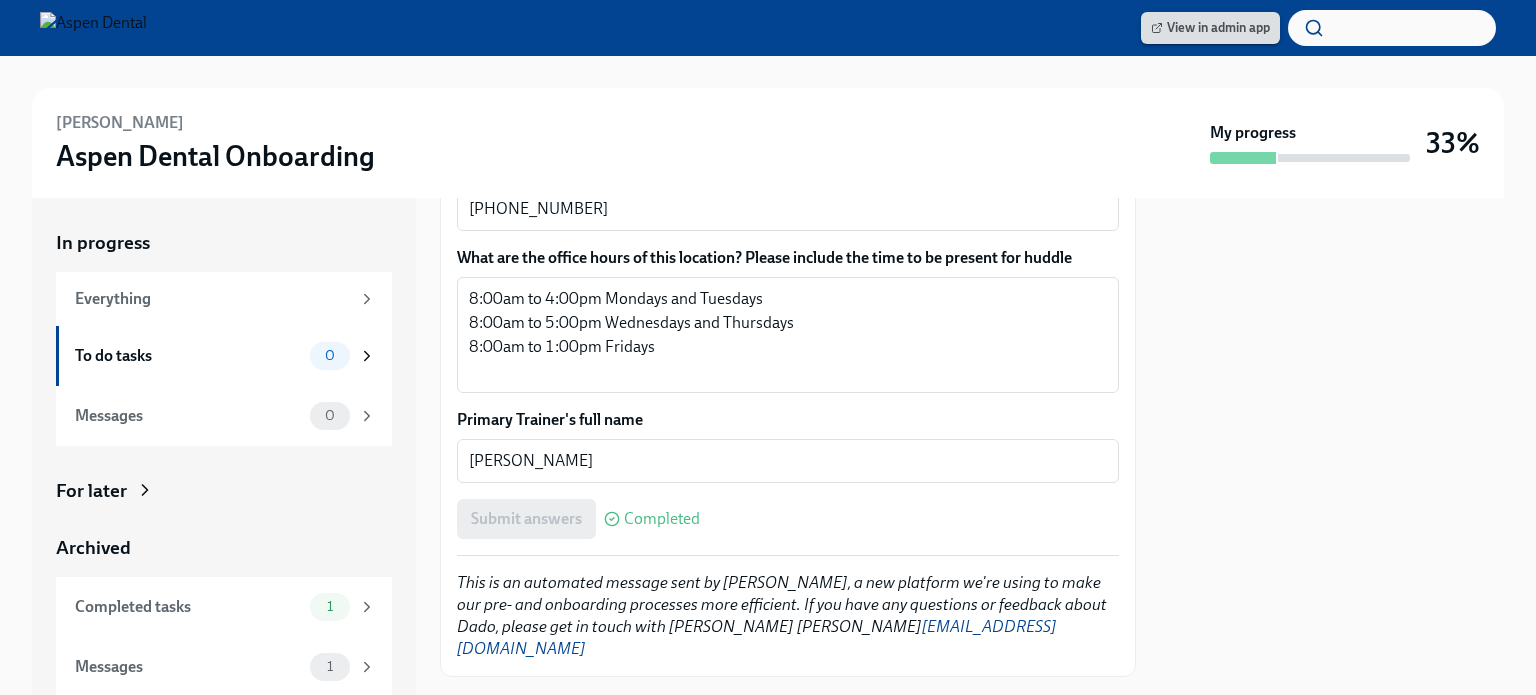 click on "View in admin app" at bounding box center (1210, 28) 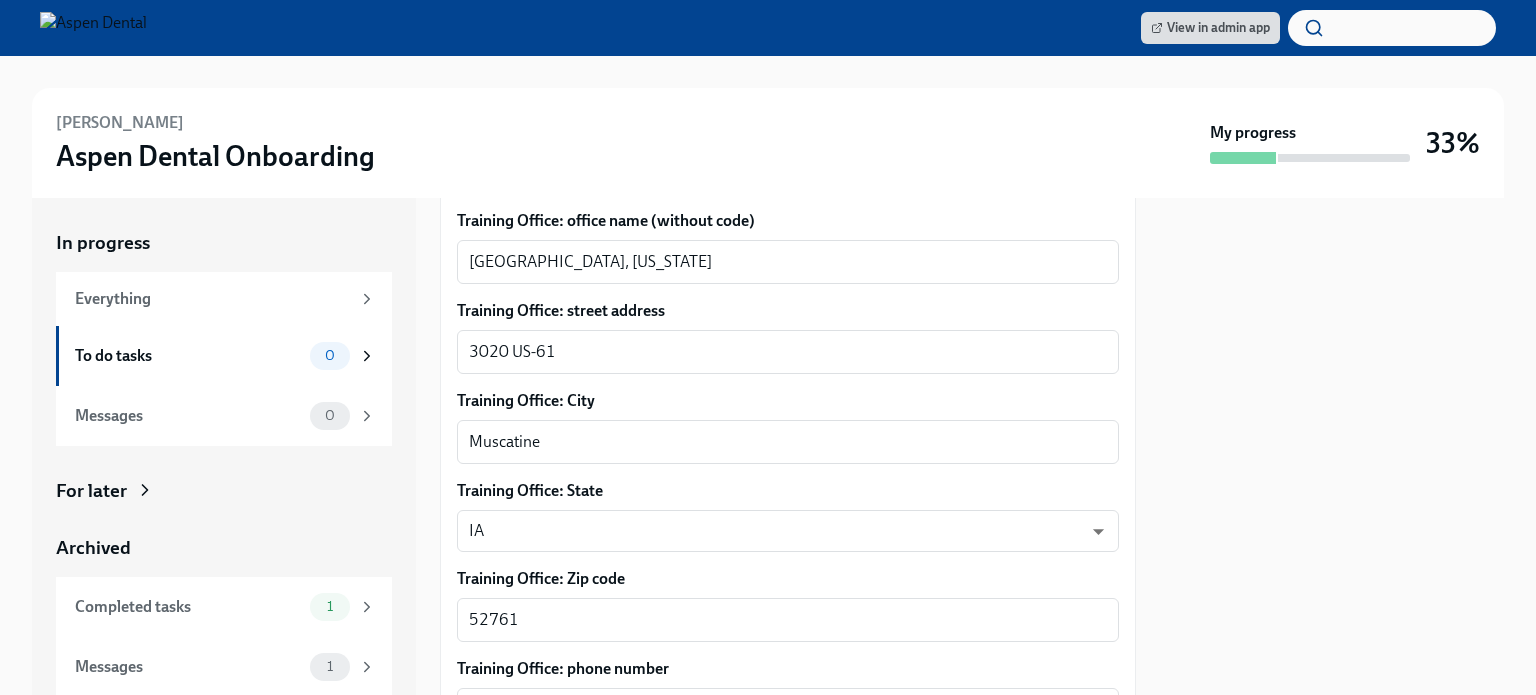 scroll, scrollTop: 558, scrollLeft: 0, axis: vertical 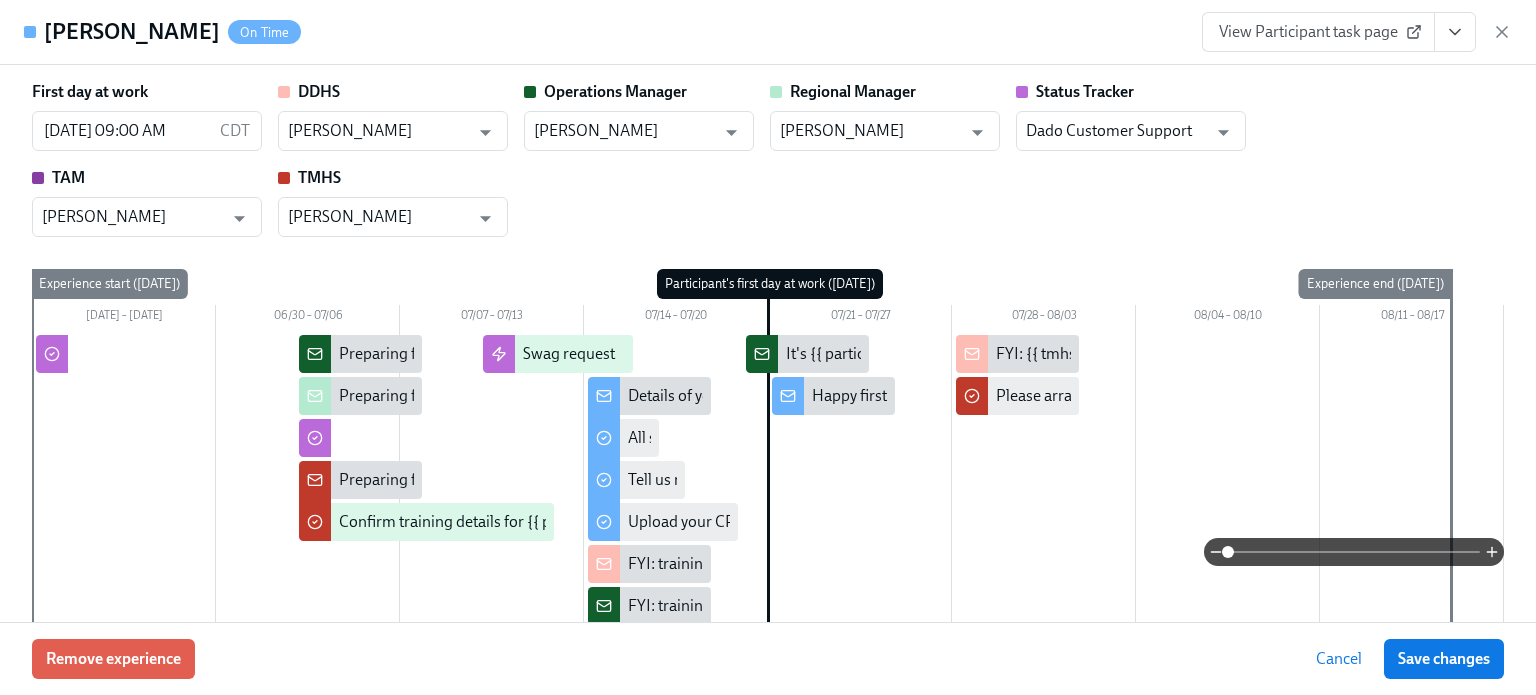 type on "[PERSON_NAME]" 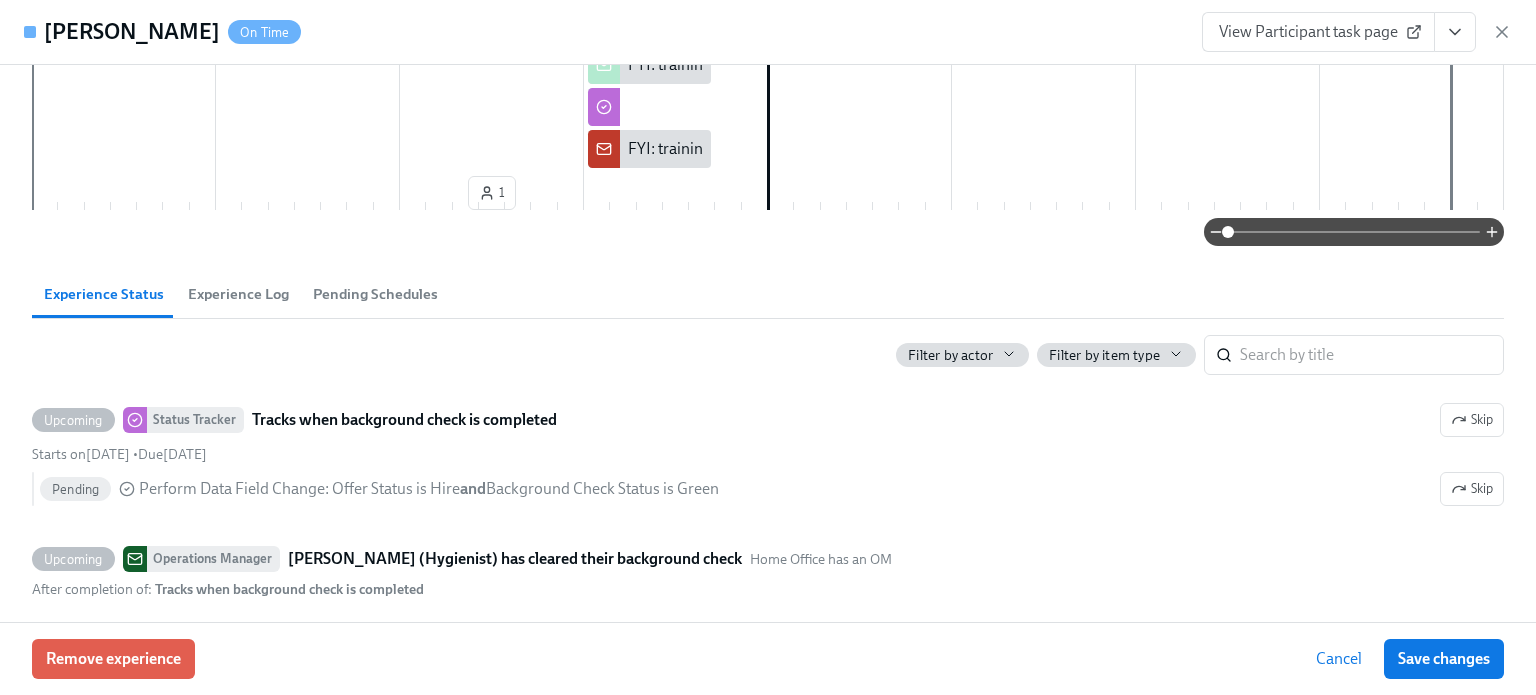 scroll, scrollTop: 600, scrollLeft: 0, axis: vertical 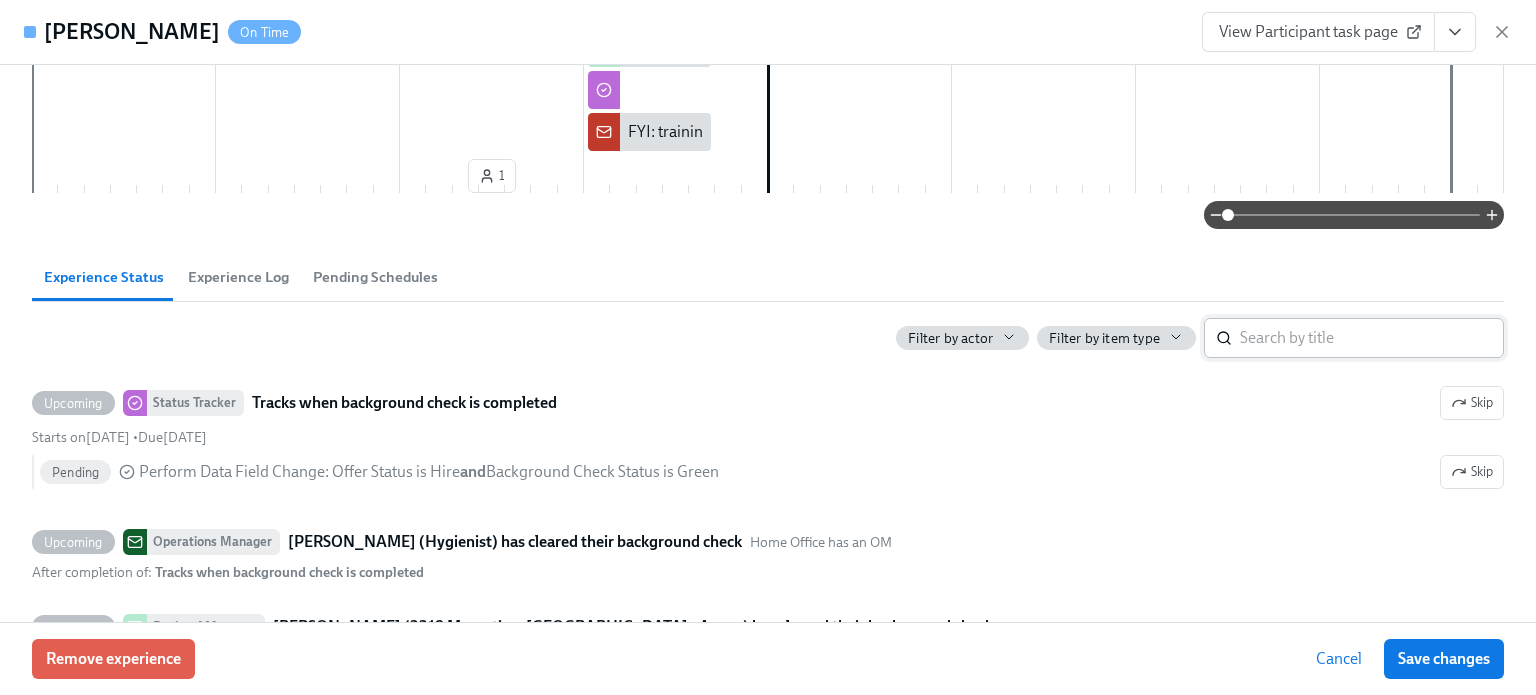 click at bounding box center [1372, 338] 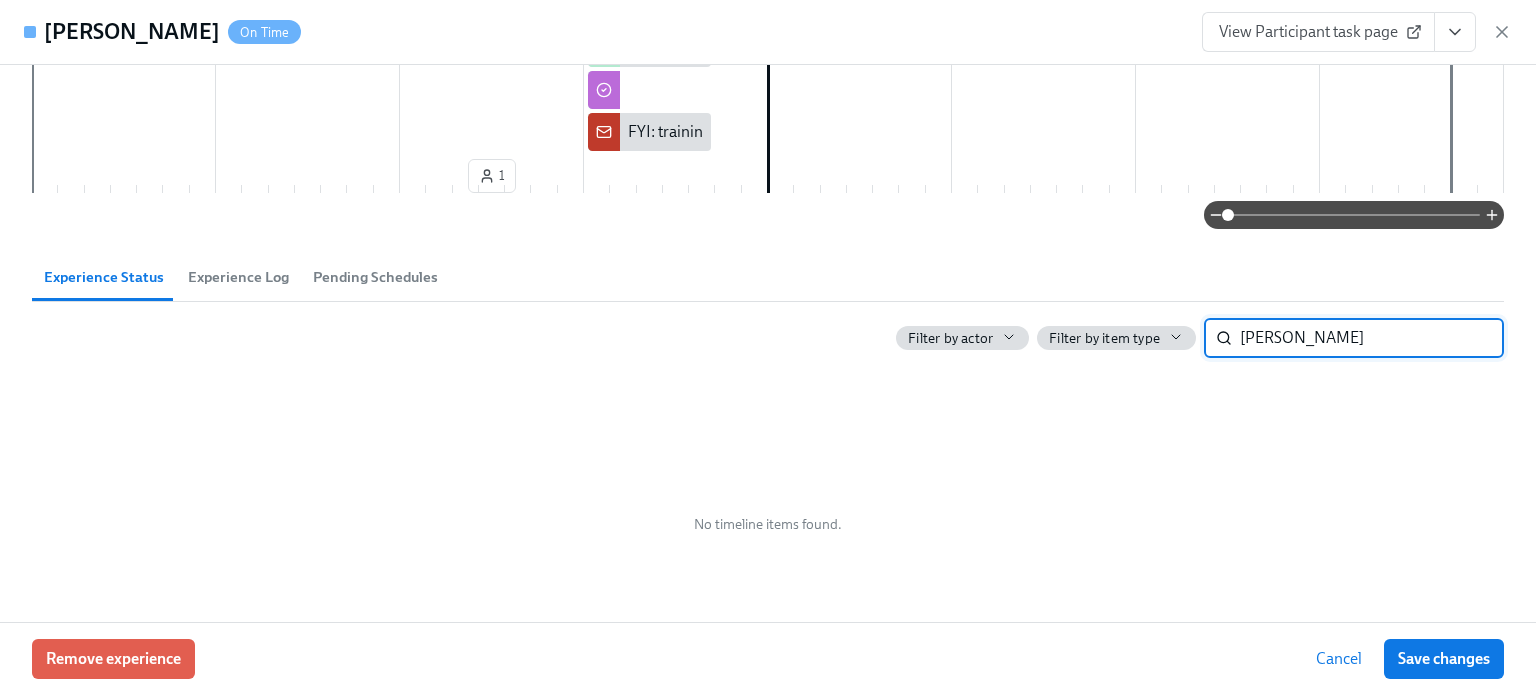 type on "[PERSON_NAME]" 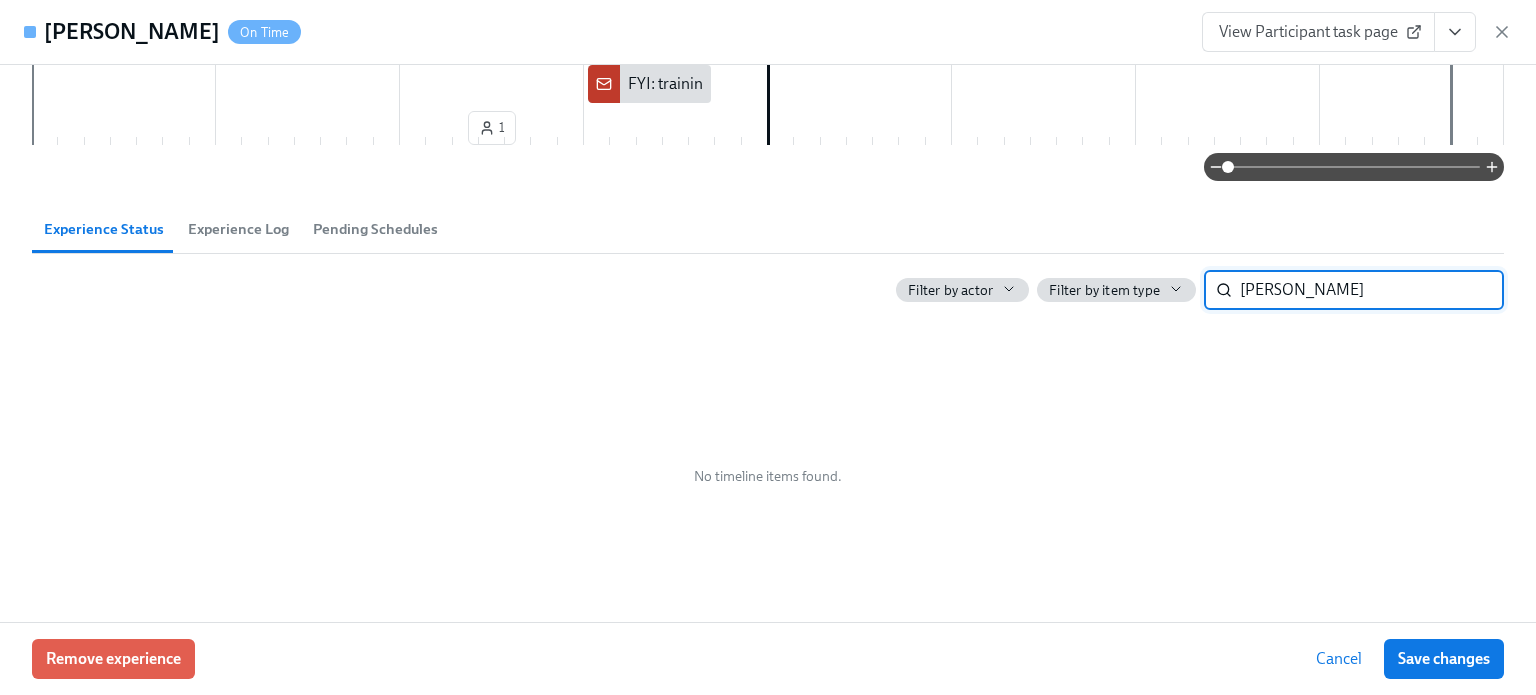 scroll, scrollTop: 675, scrollLeft: 0, axis: vertical 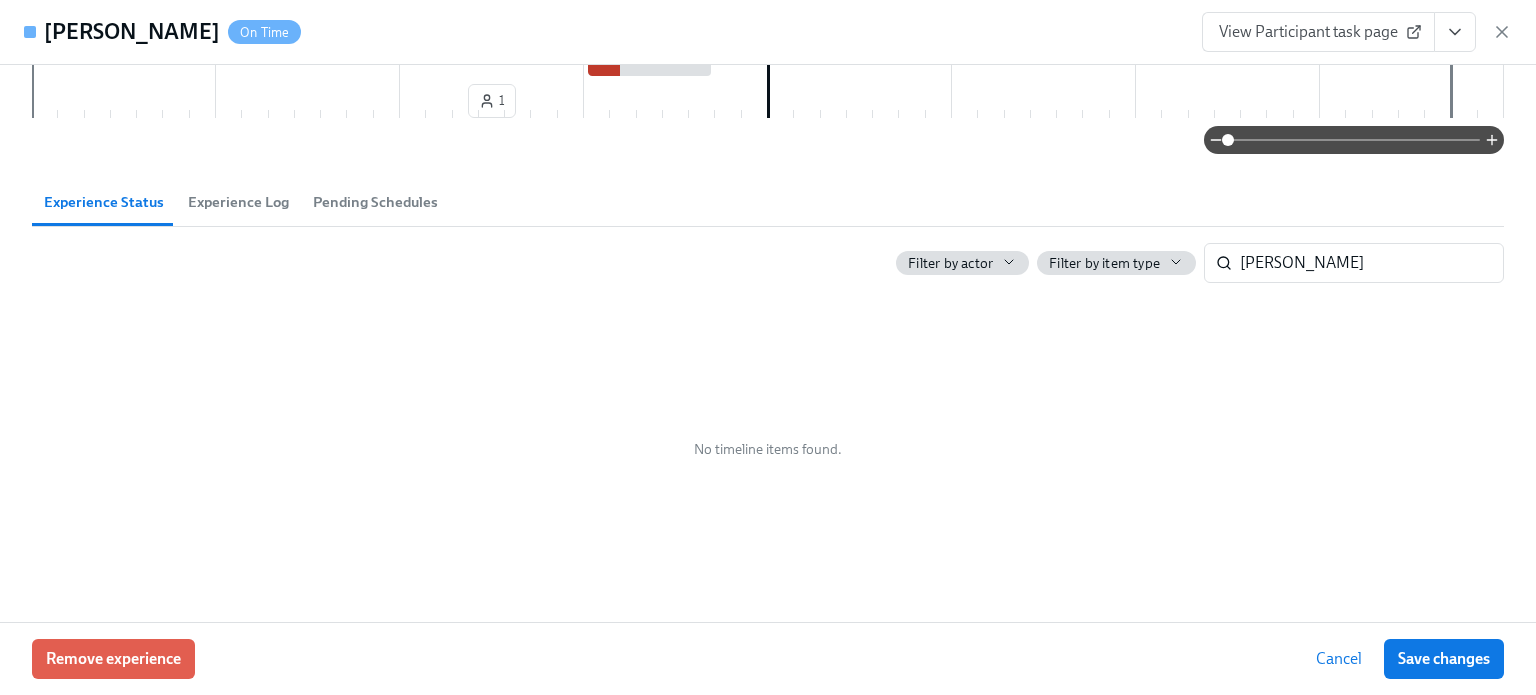 click on "Filter by item type" at bounding box center [1104, 263] 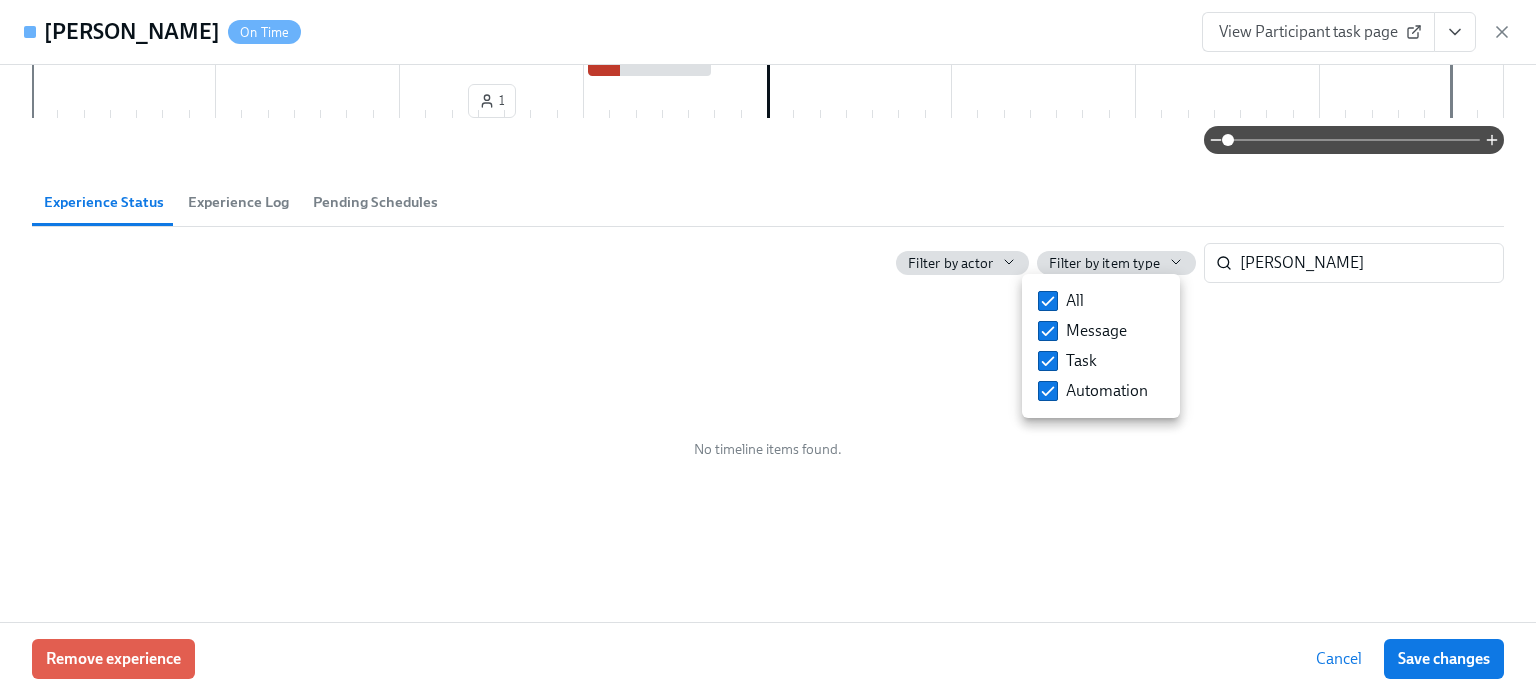 click at bounding box center [768, 347] 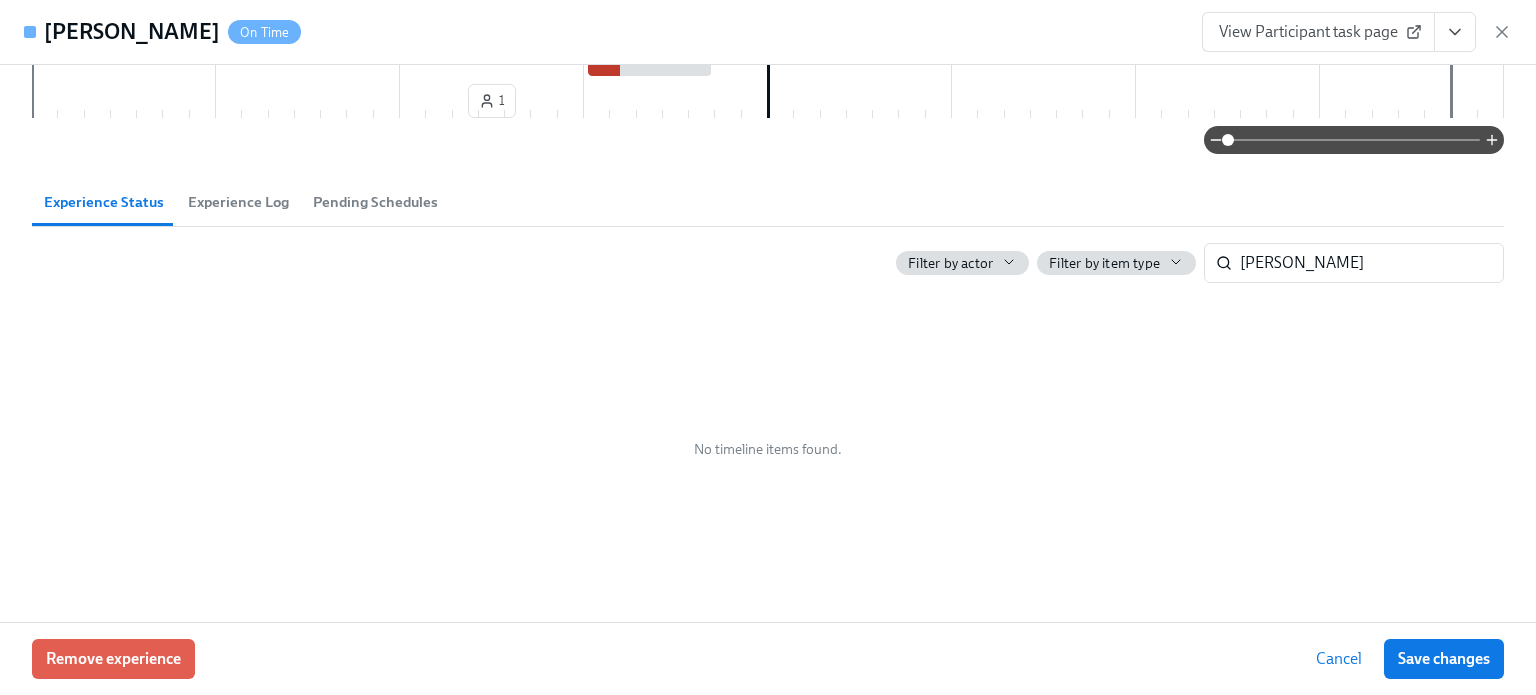click 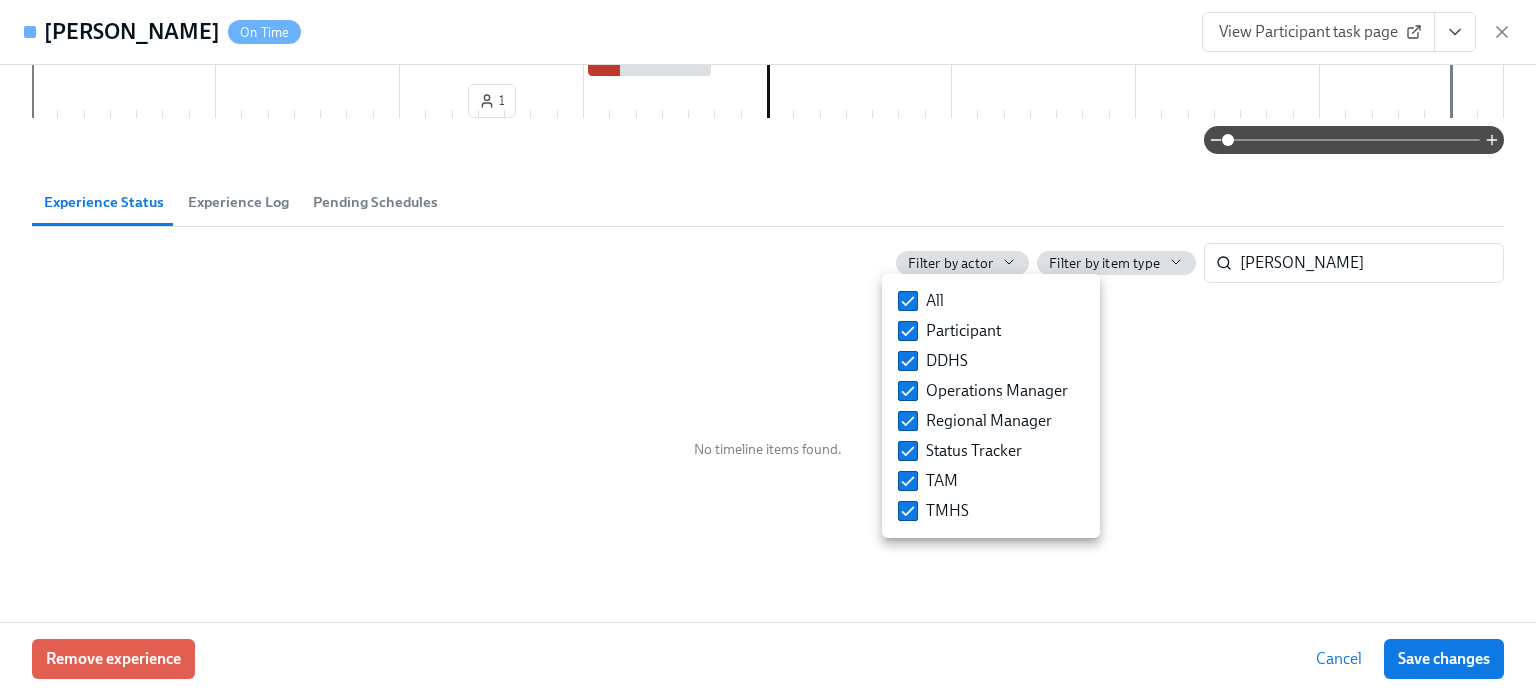 click at bounding box center [768, 347] 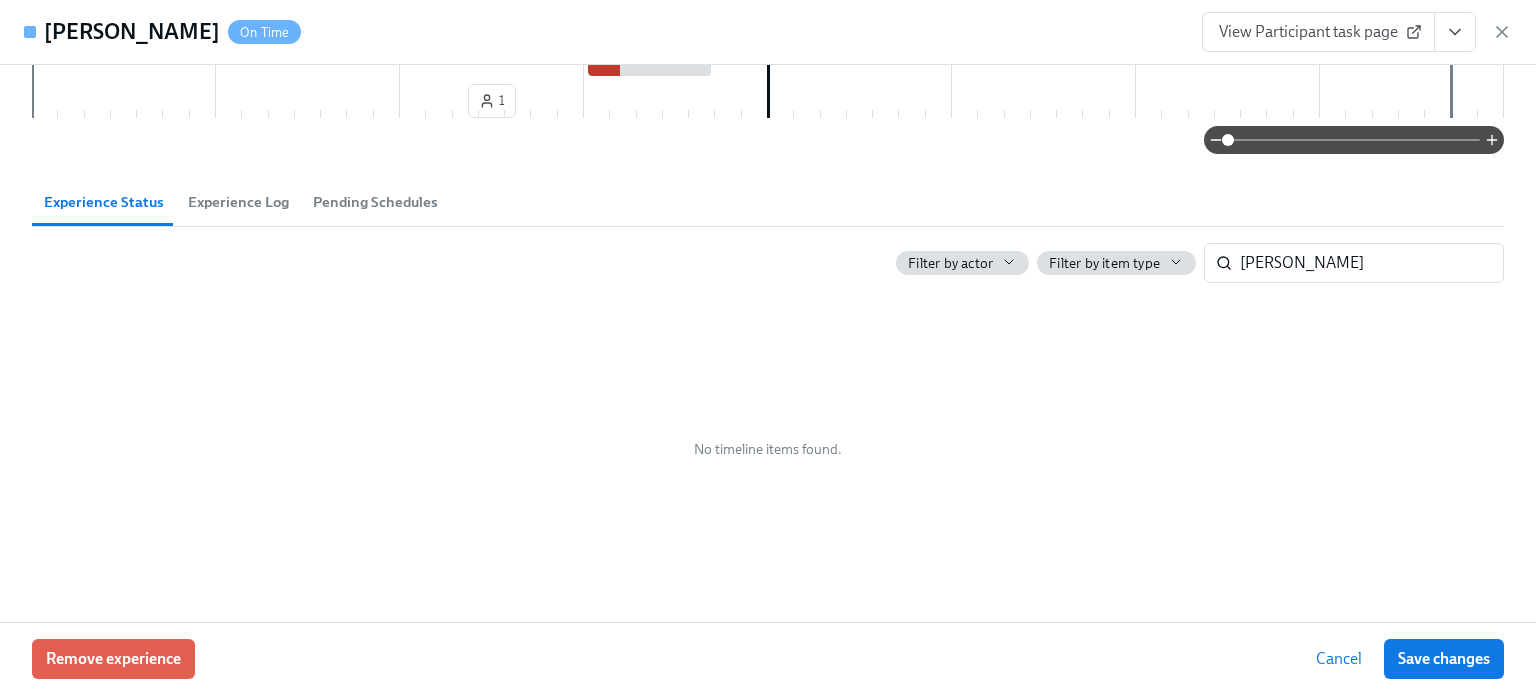 click on "Filter by item type" at bounding box center [1104, 263] 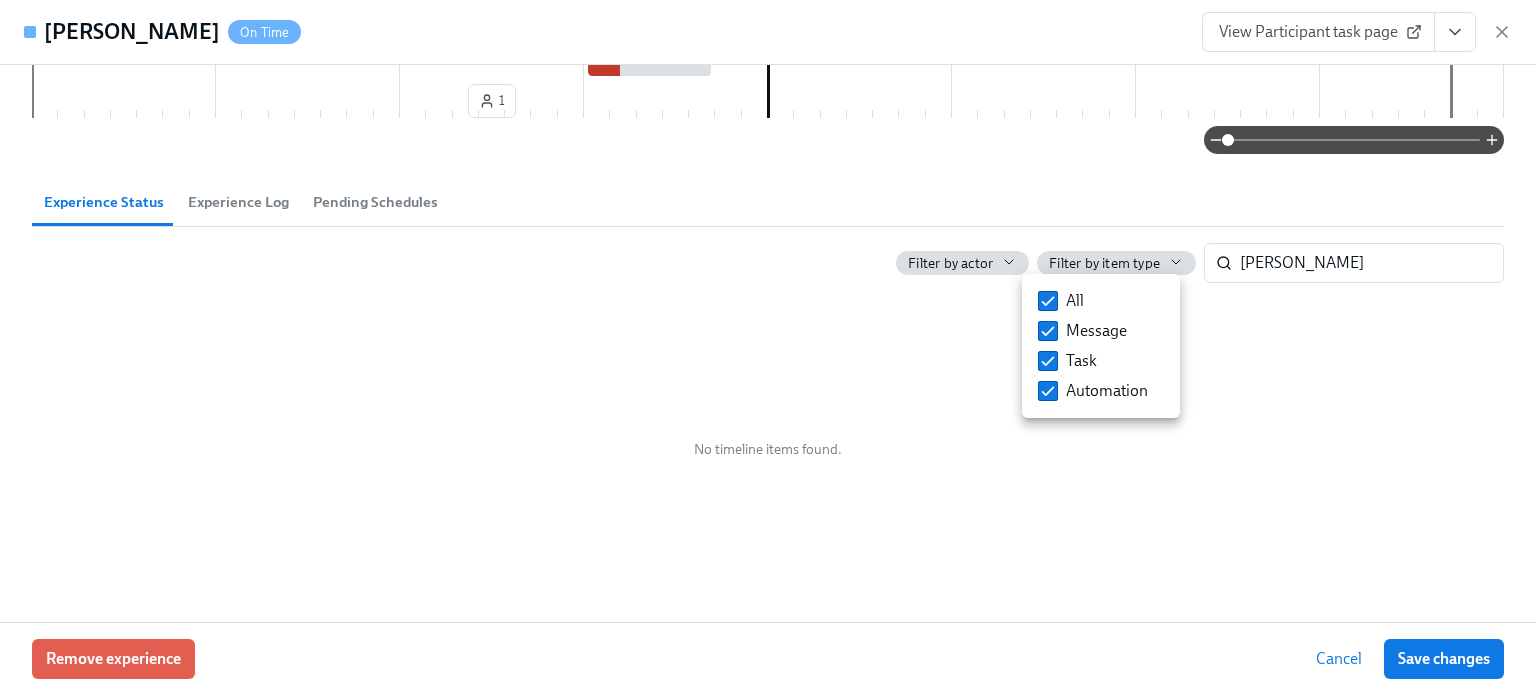 click at bounding box center (768, 347) 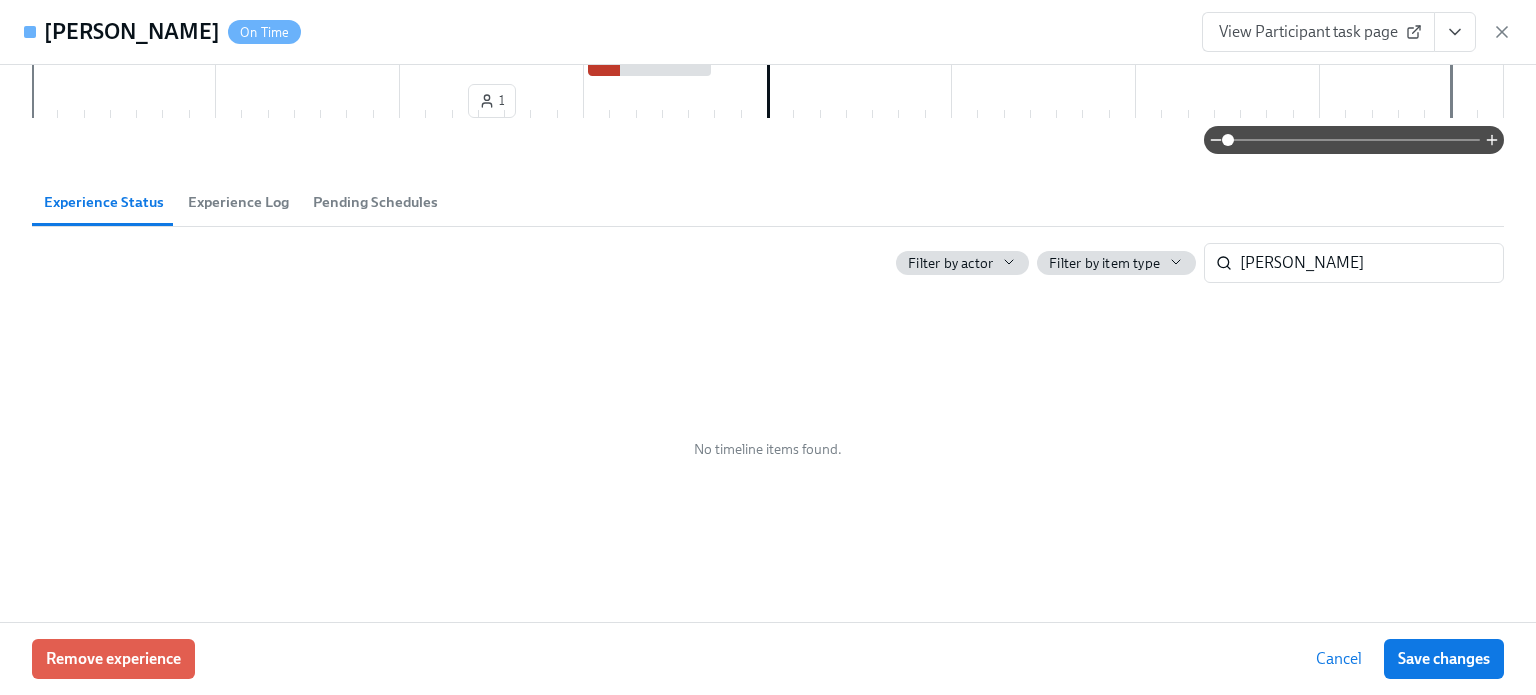 click on "Experience Log" at bounding box center (238, 202) 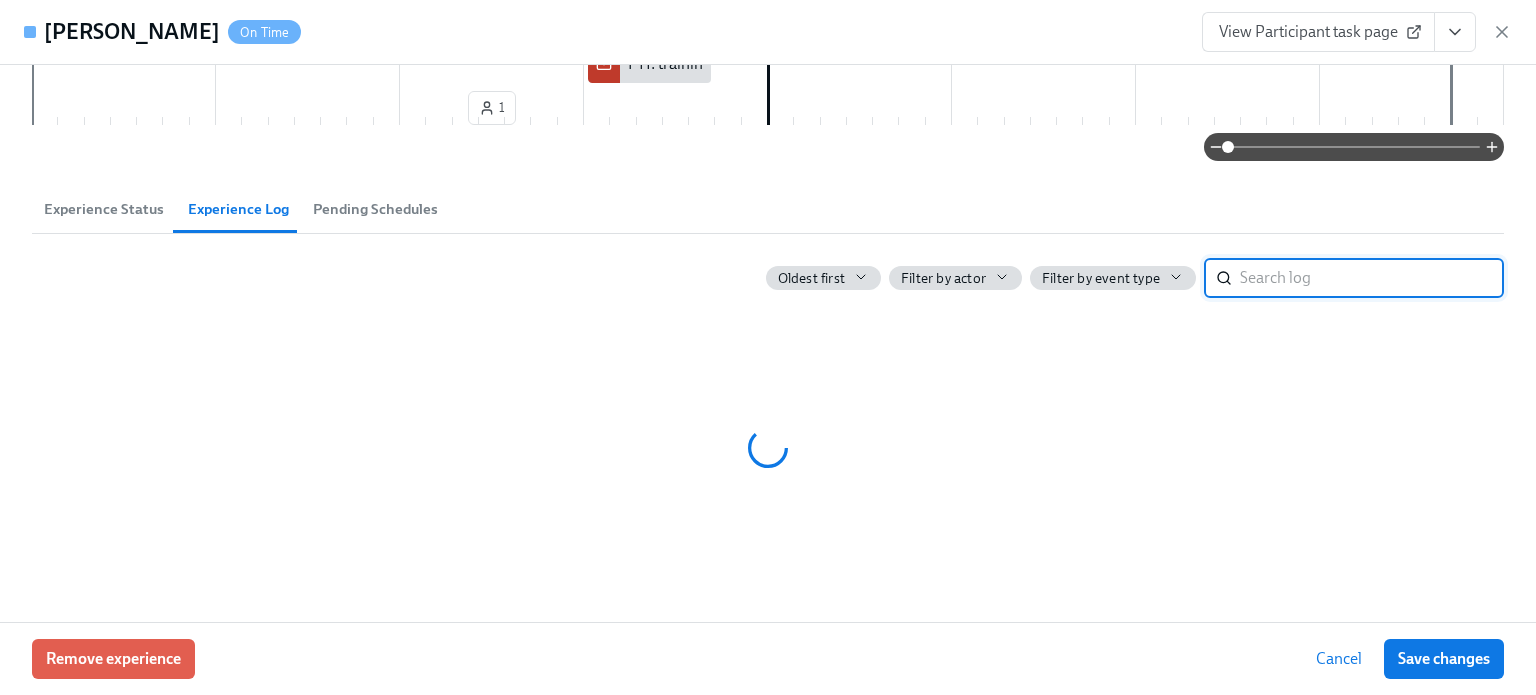 scroll, scrollTop: 667, scrollLeft: 0, axis: vertical 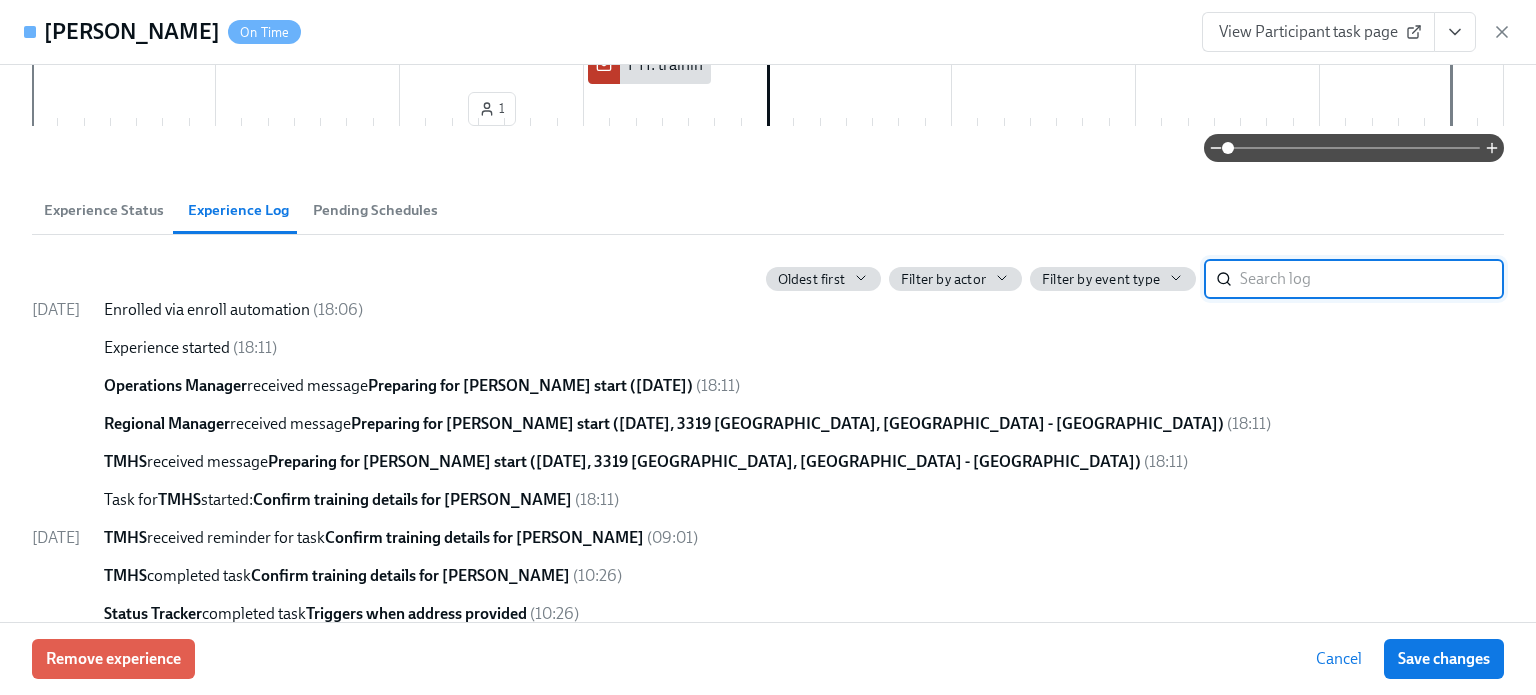 click at bounding box center [1372, 279] 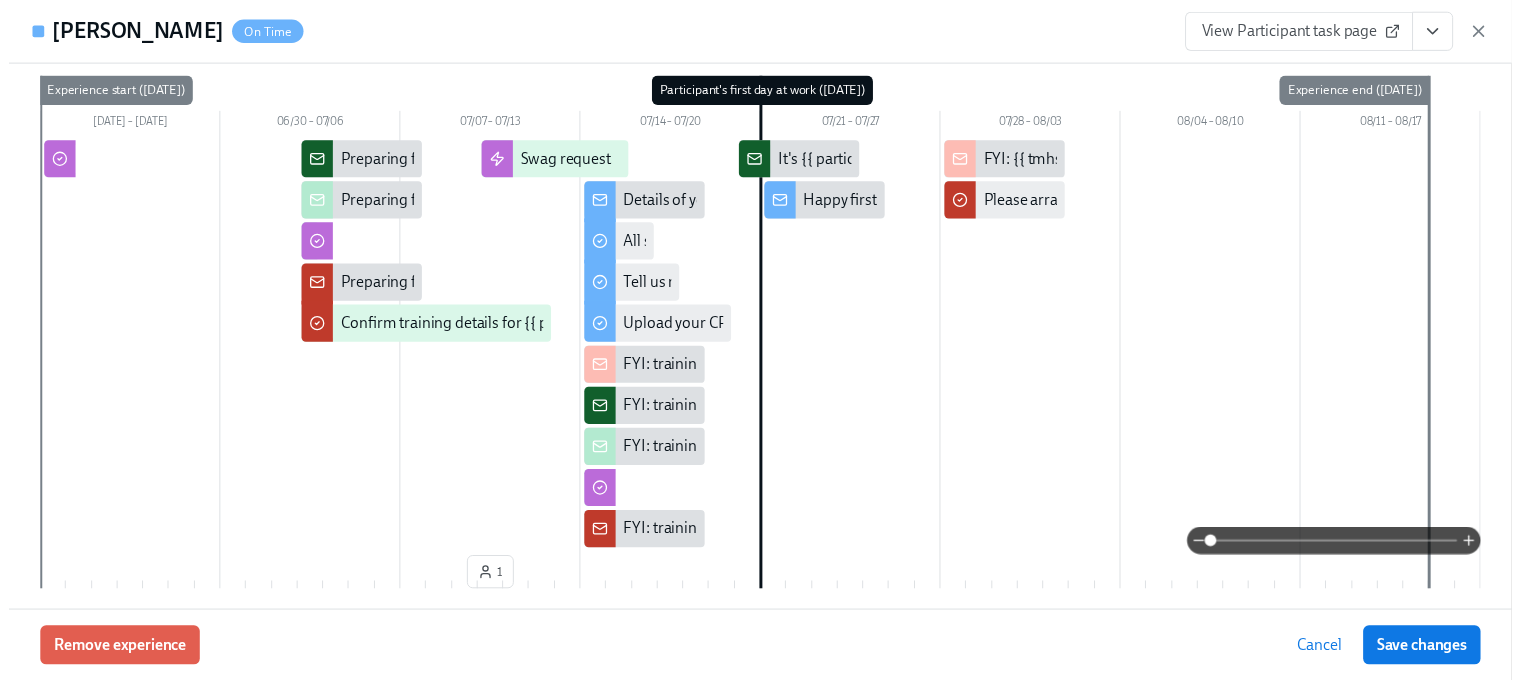 scroll, scrollTop: 0, scrollLeft: 0, axis: both 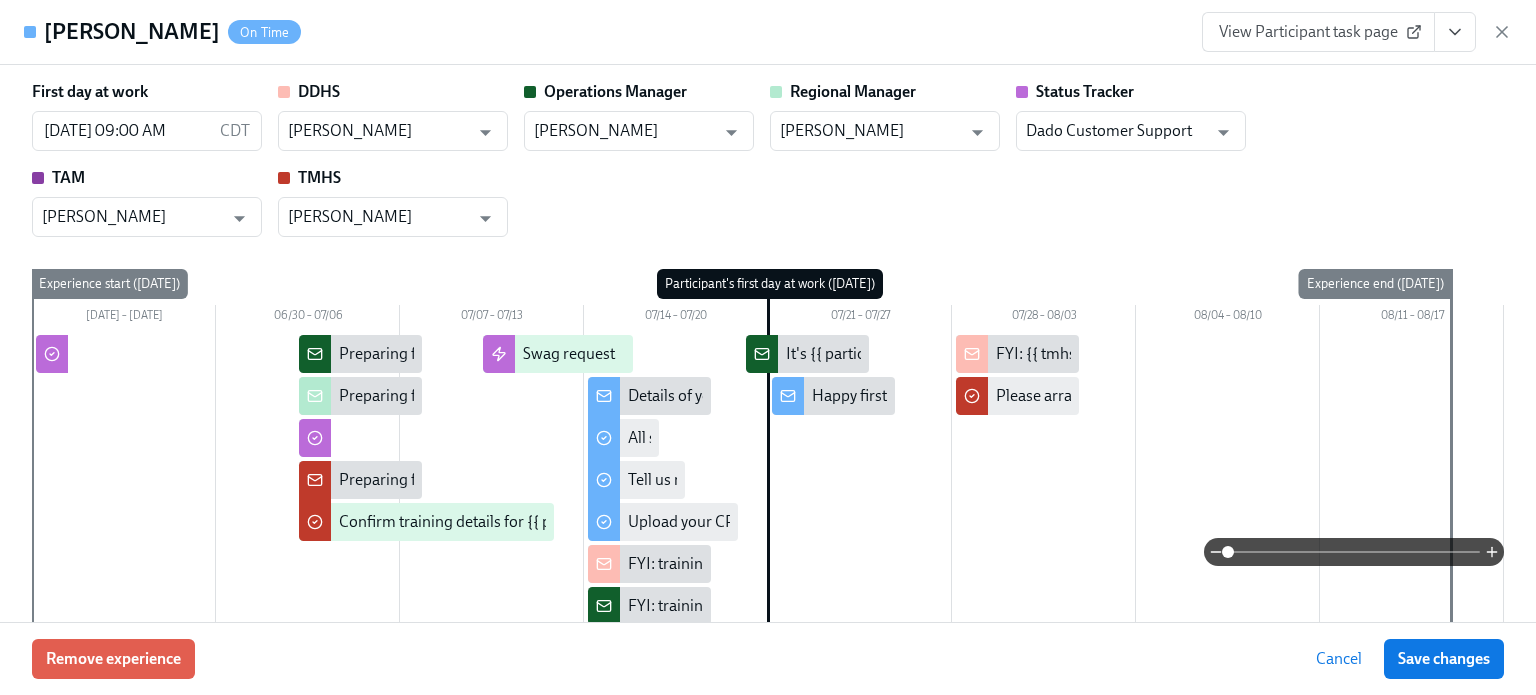 type on "megan" 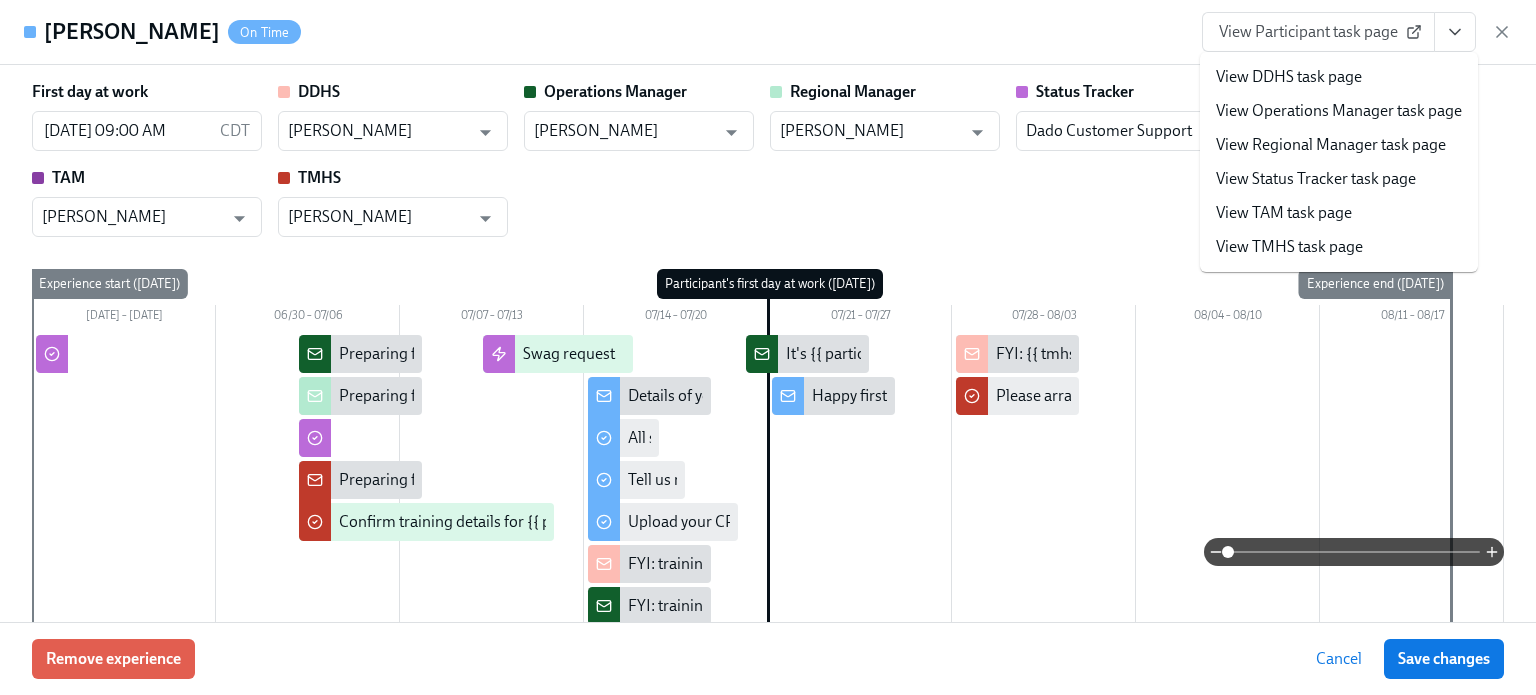click at bounding box center [1455, 32] 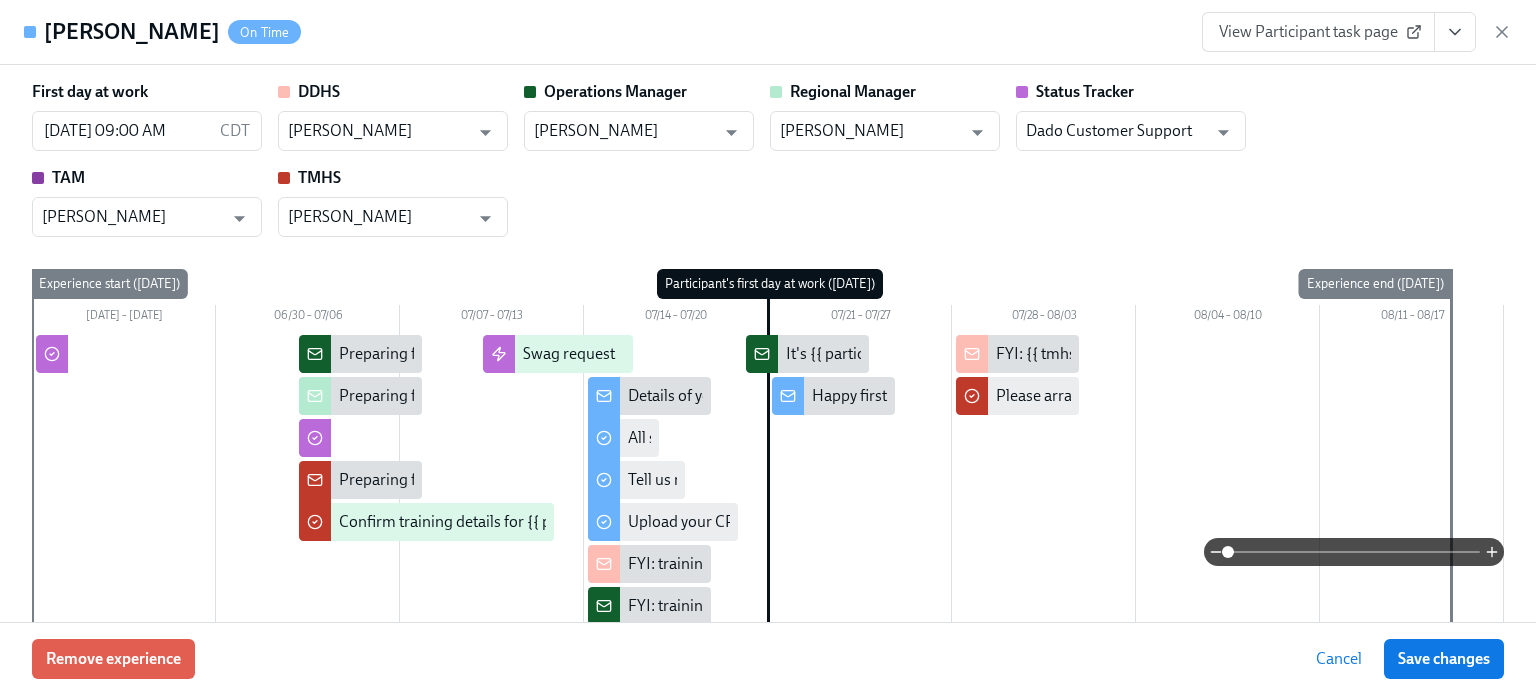 click on "View Participant task page" at bounding box center [1357, 32] 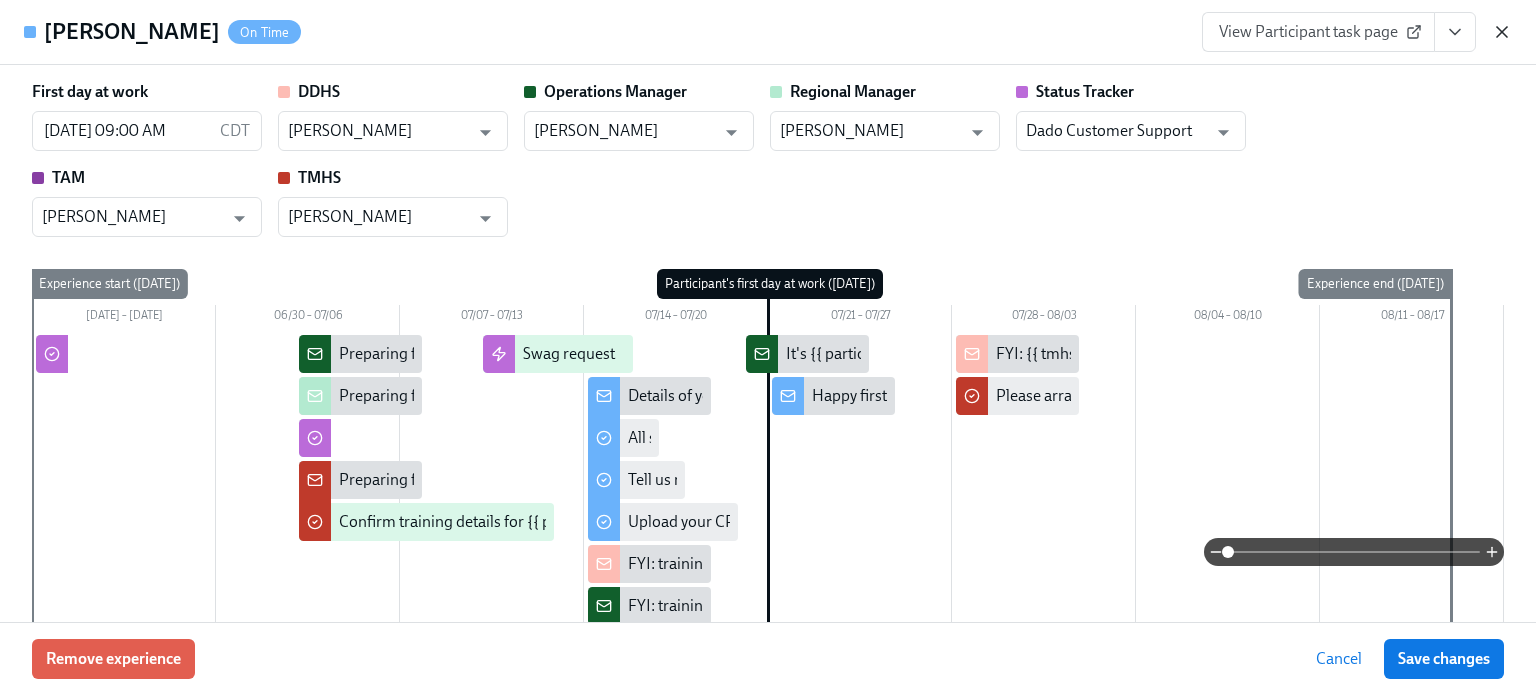 click 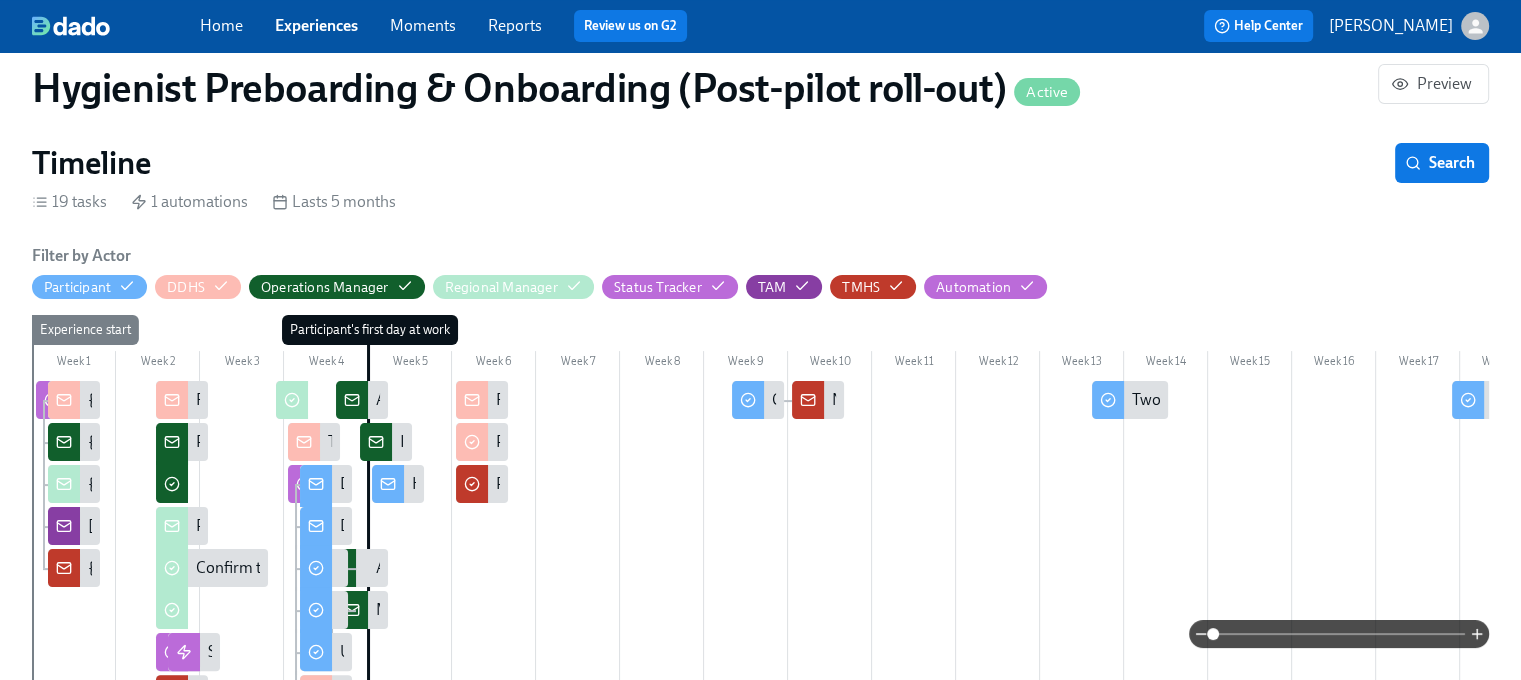 scroll, scrollTop: 100, scrollLeft: 0, axis: vertical 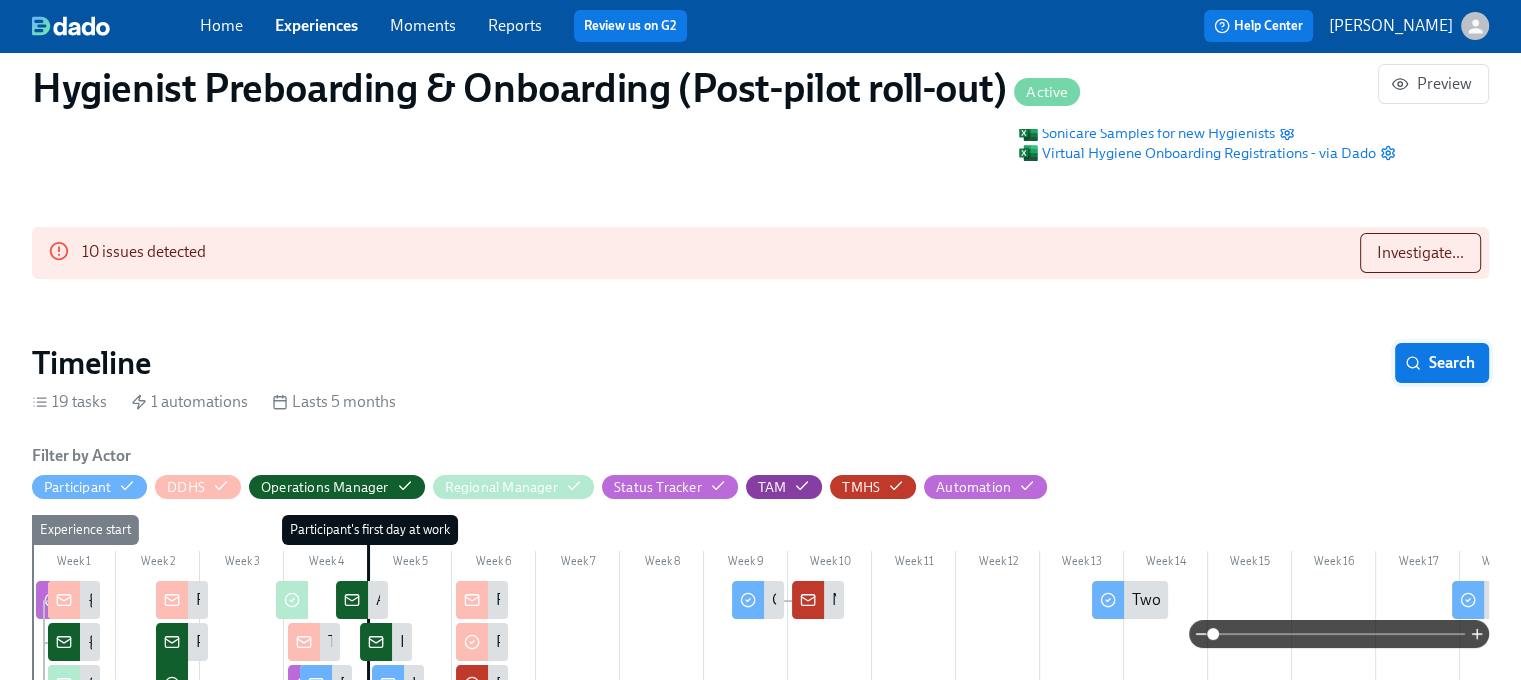 click on "Search" at bounding box center (1442, 363) 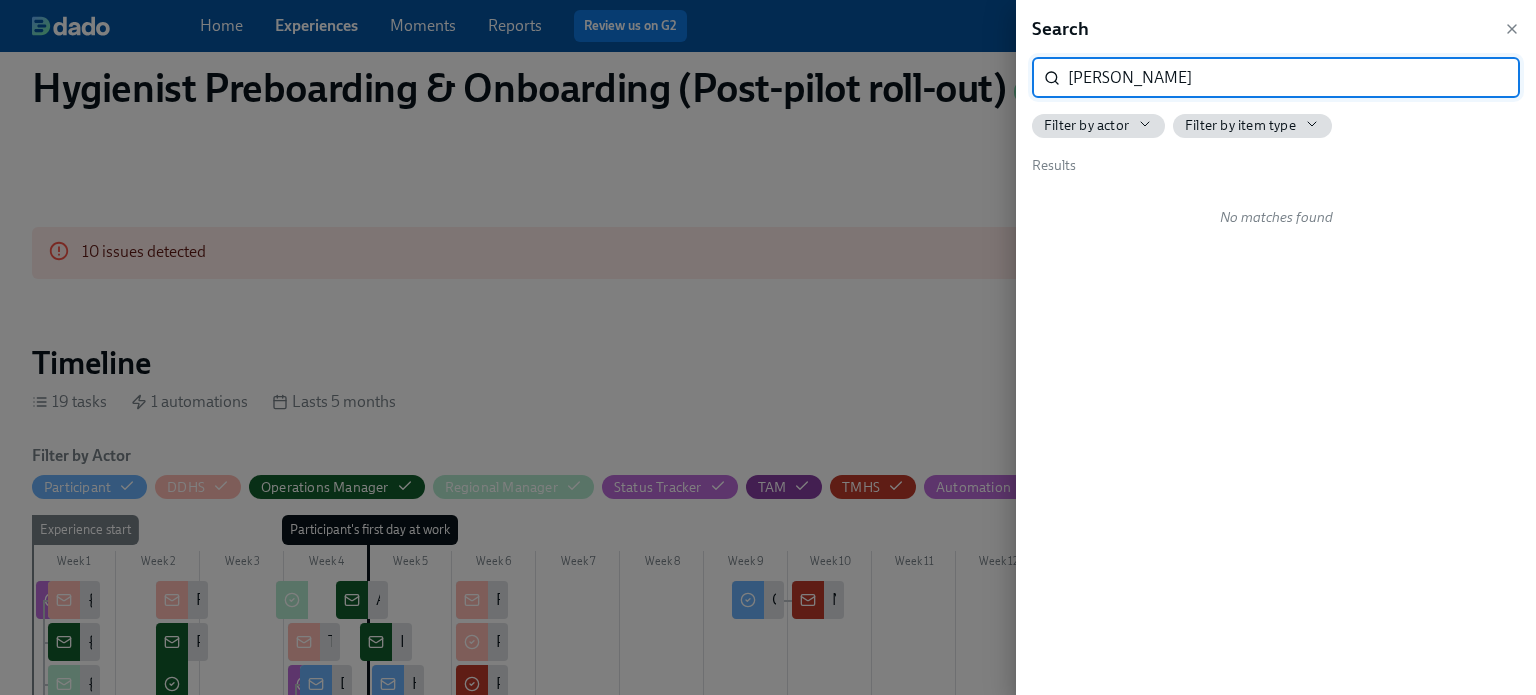 type on "[PERSON_NAME]" 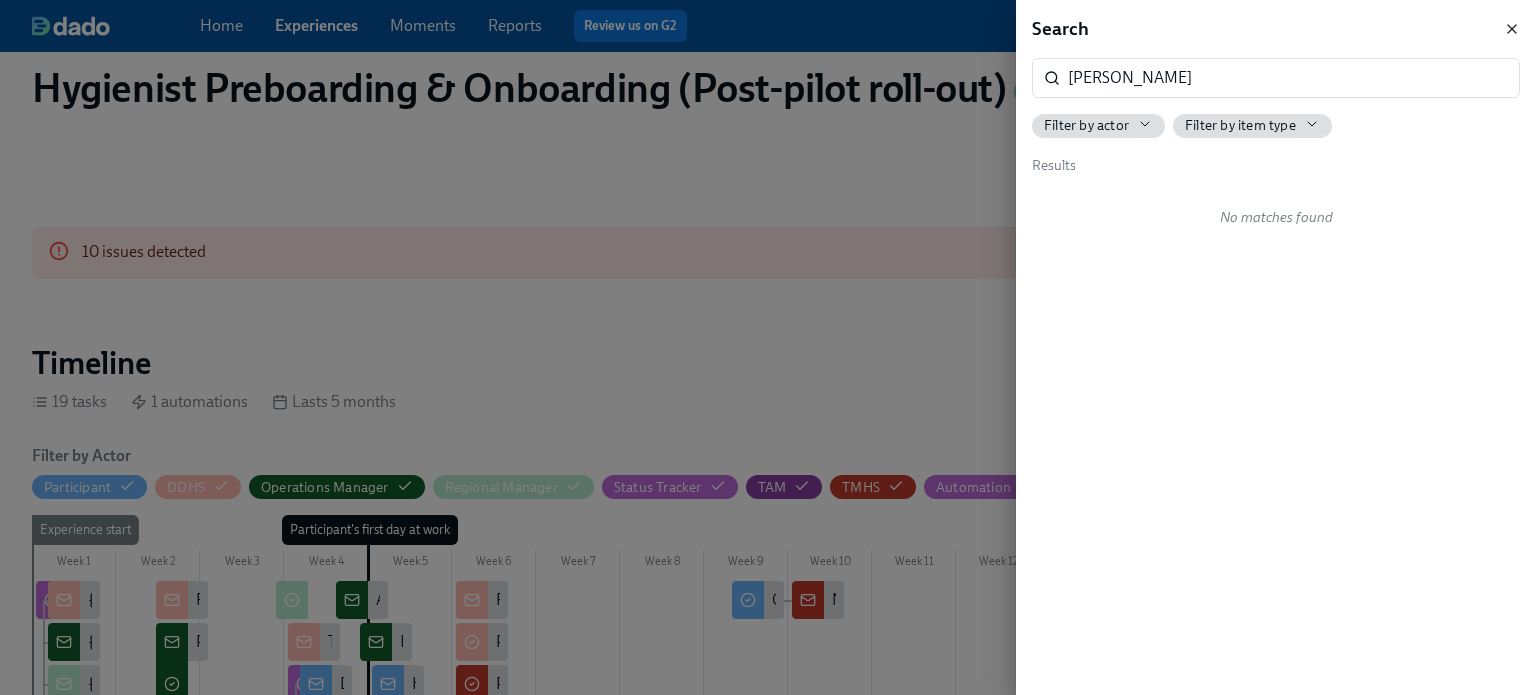 click 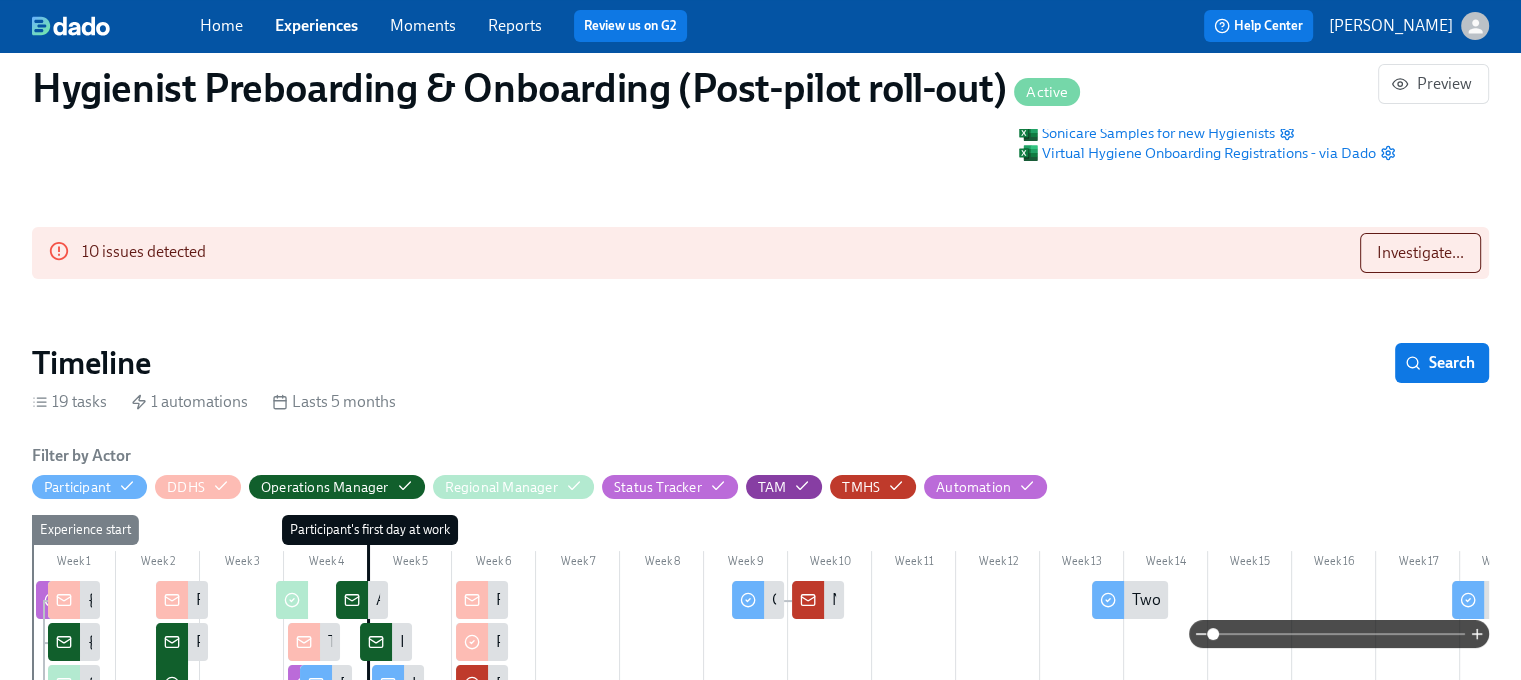 click on "Home" at bounding box center (221, 25) 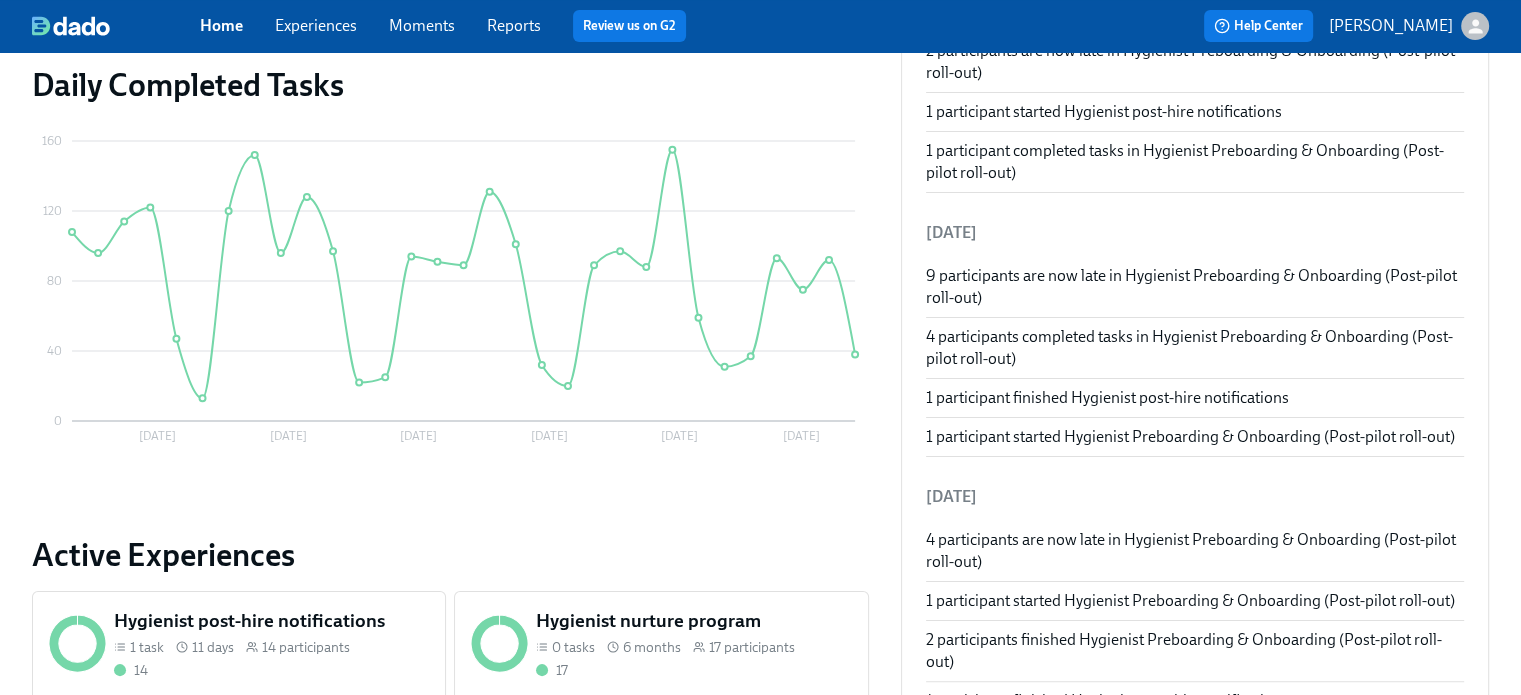 scroll, scrollTop: 0, scrollLeft: 0, axis: both 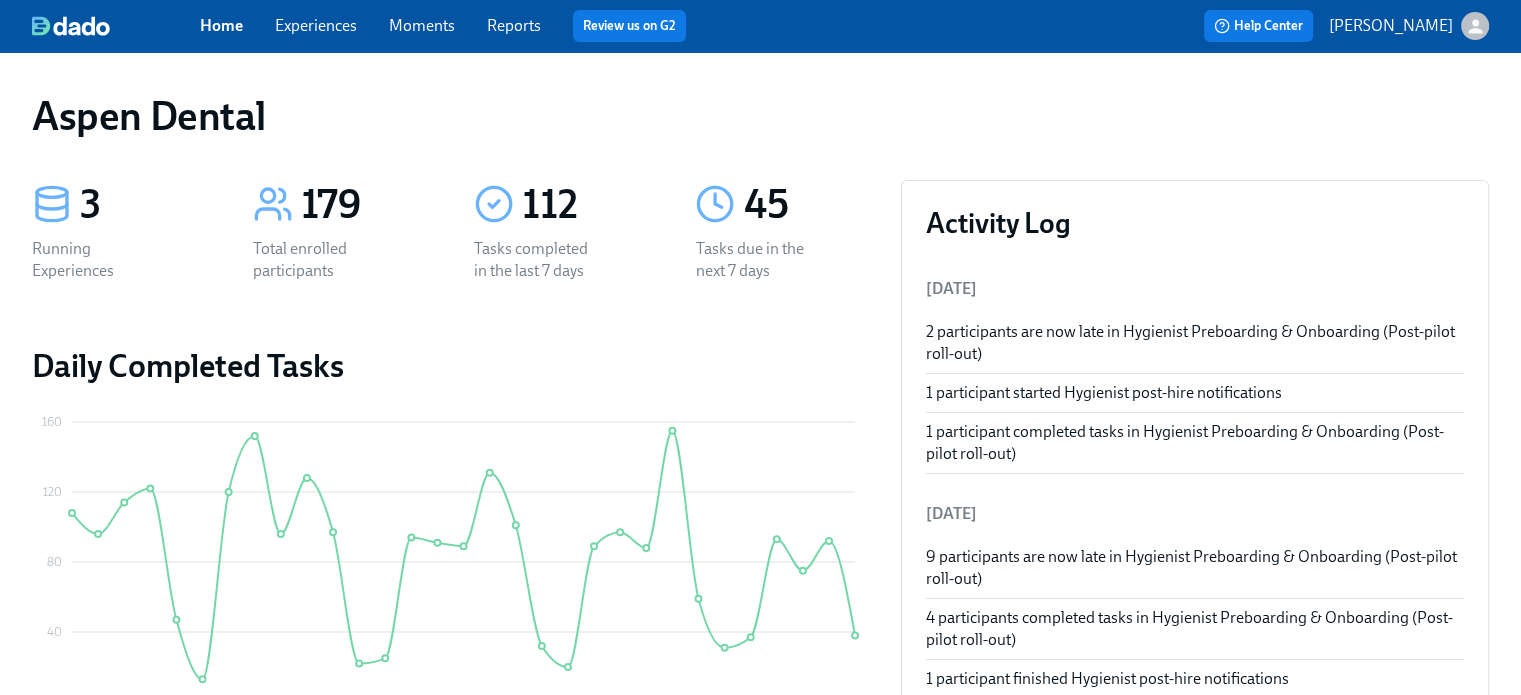 click on "Home Experiences Moments Reports Review us on G2 Help Center [PERSON_NAME]" at bounding box center [760, 26] 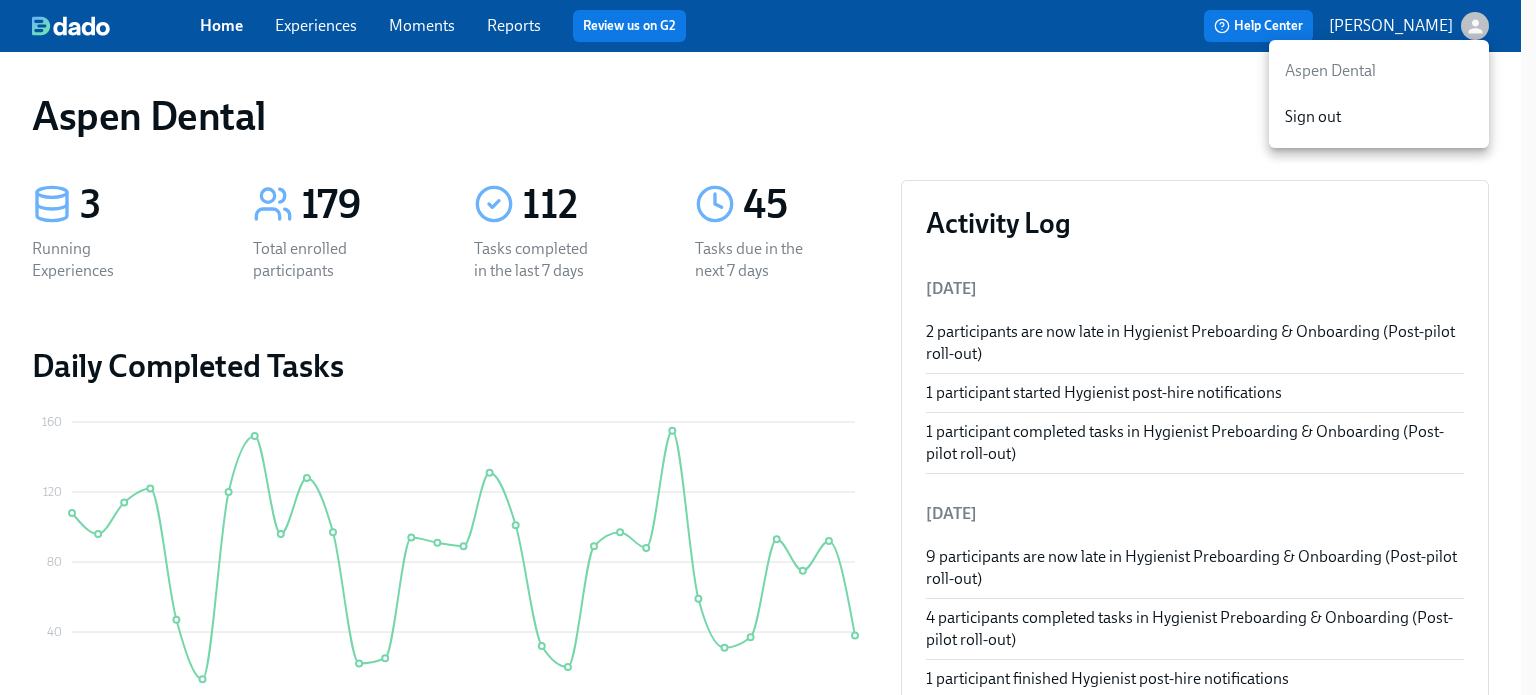 click at bounding box center [768, 347] 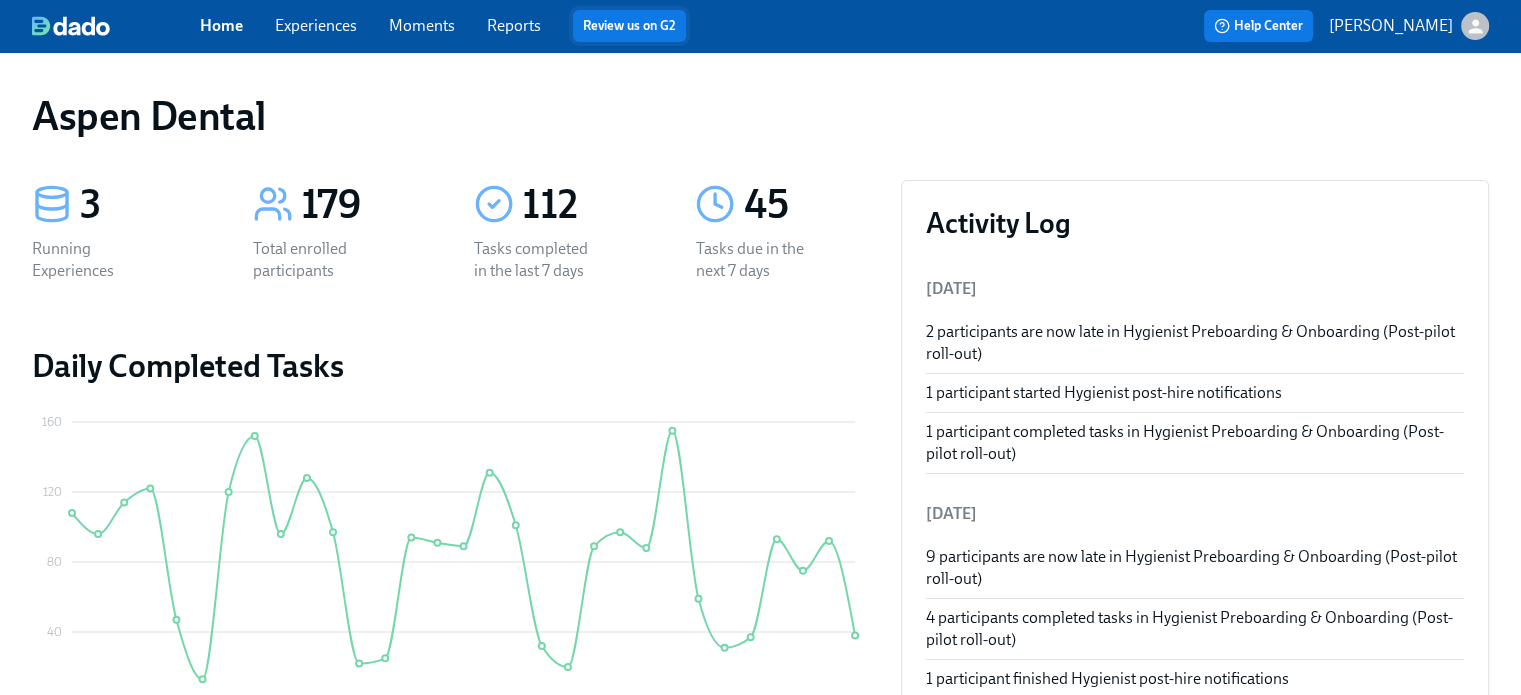 click on "Review us on G2" at bounding box center (629, 26) 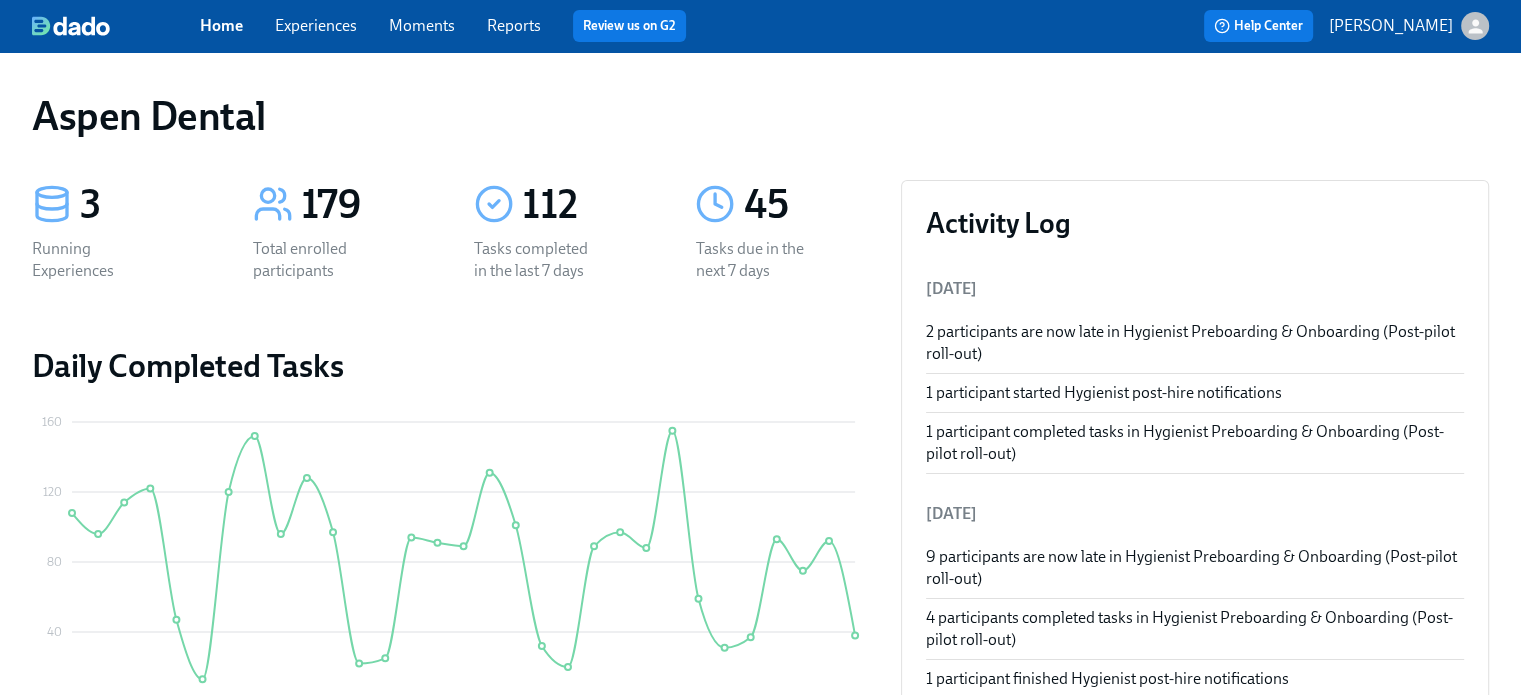 click on "Reports" at bounding box center (514, 25) 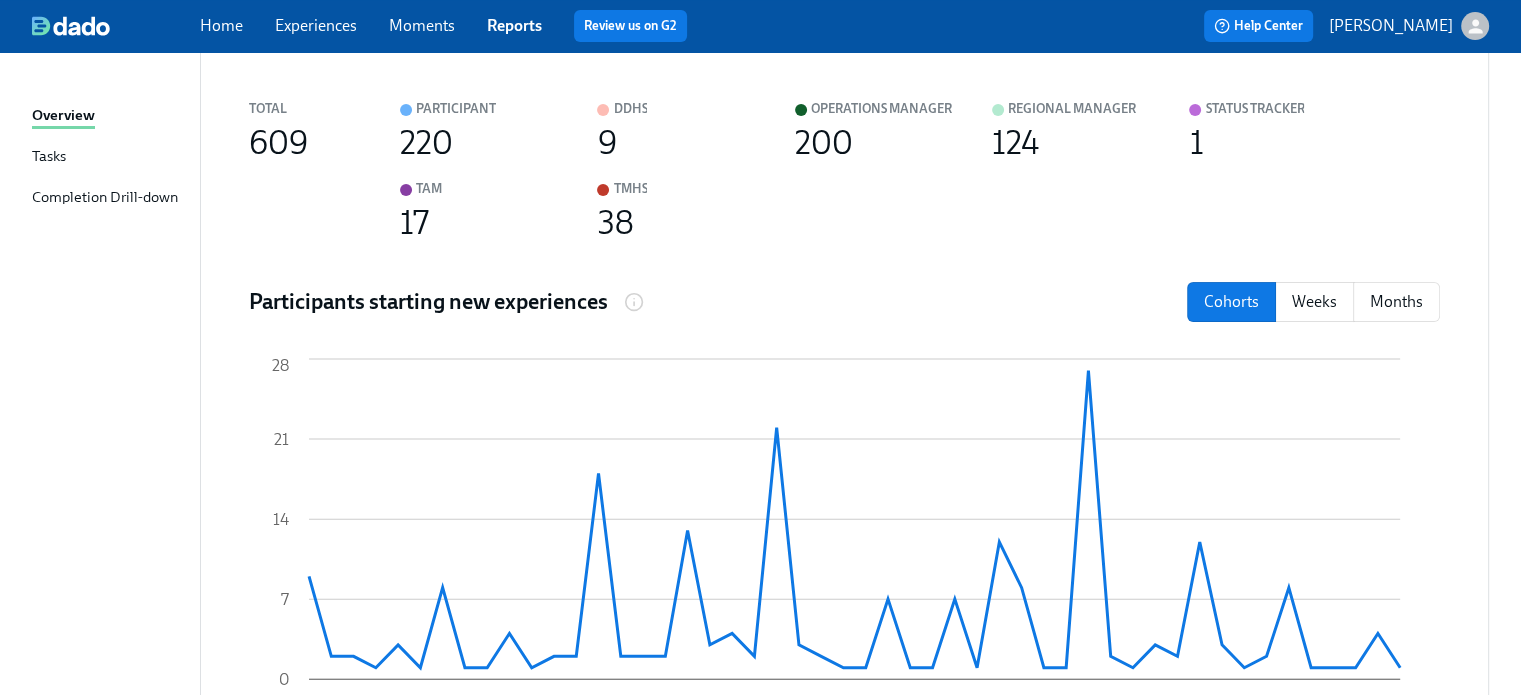scroll, scrollTop: 500, scrollLeft: 0, axis: vertical 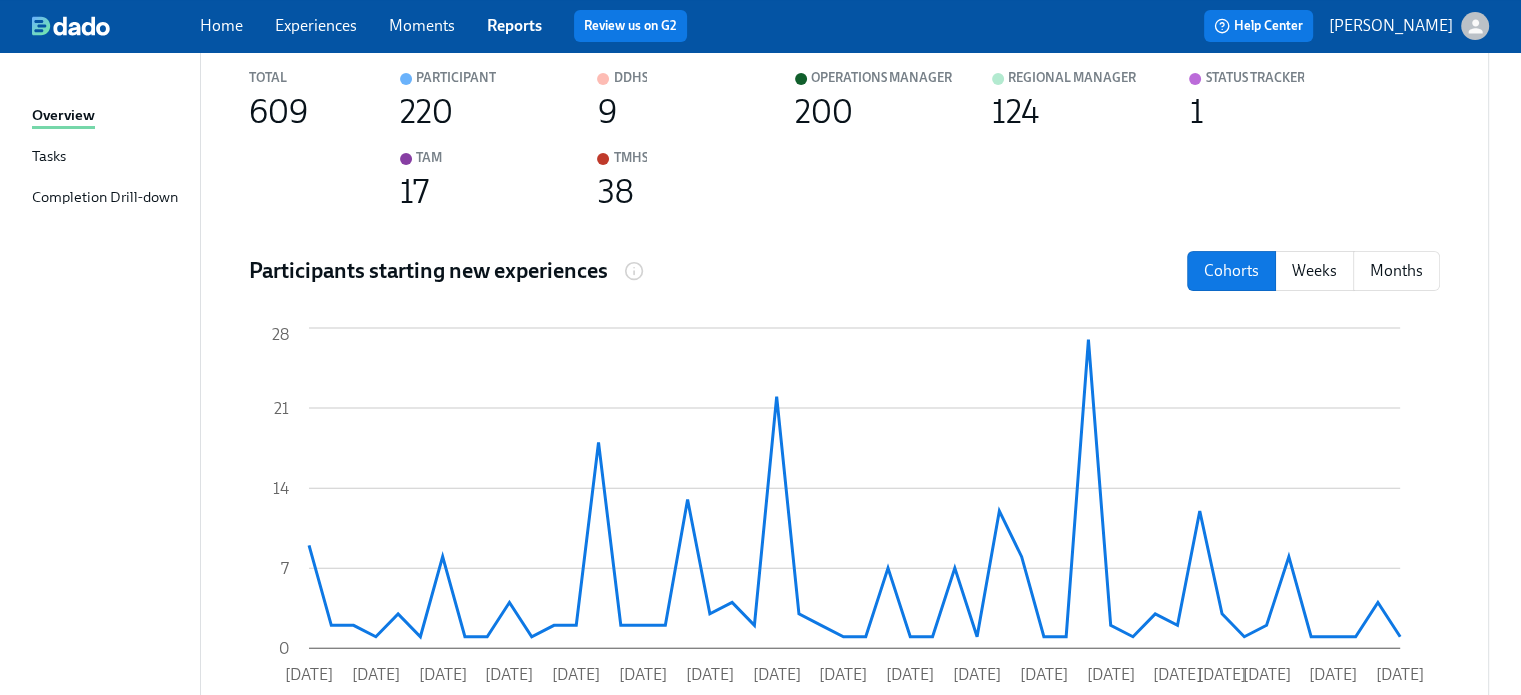 click on "Tasks" at bounding box center [49, 157] 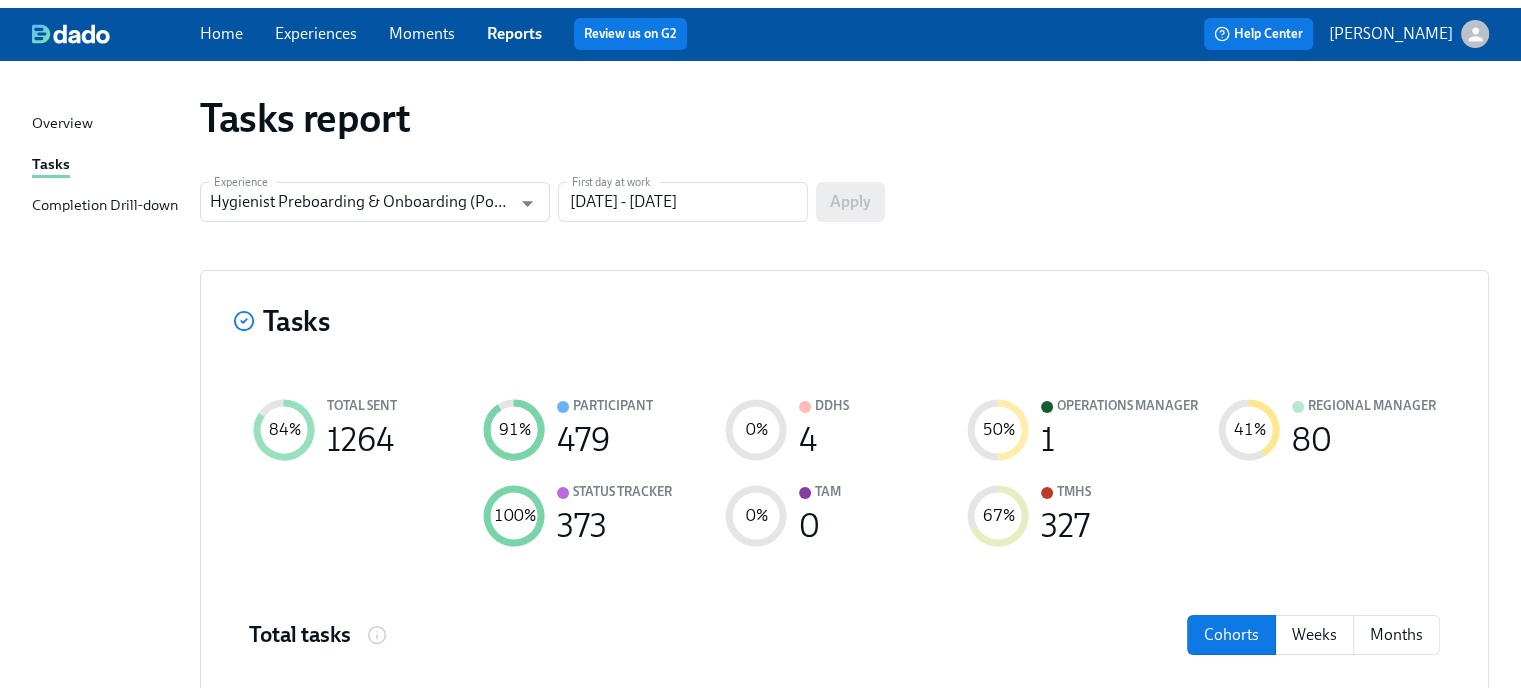 scroll, scrollTop: 0, scrollLeft: 0, axis: both 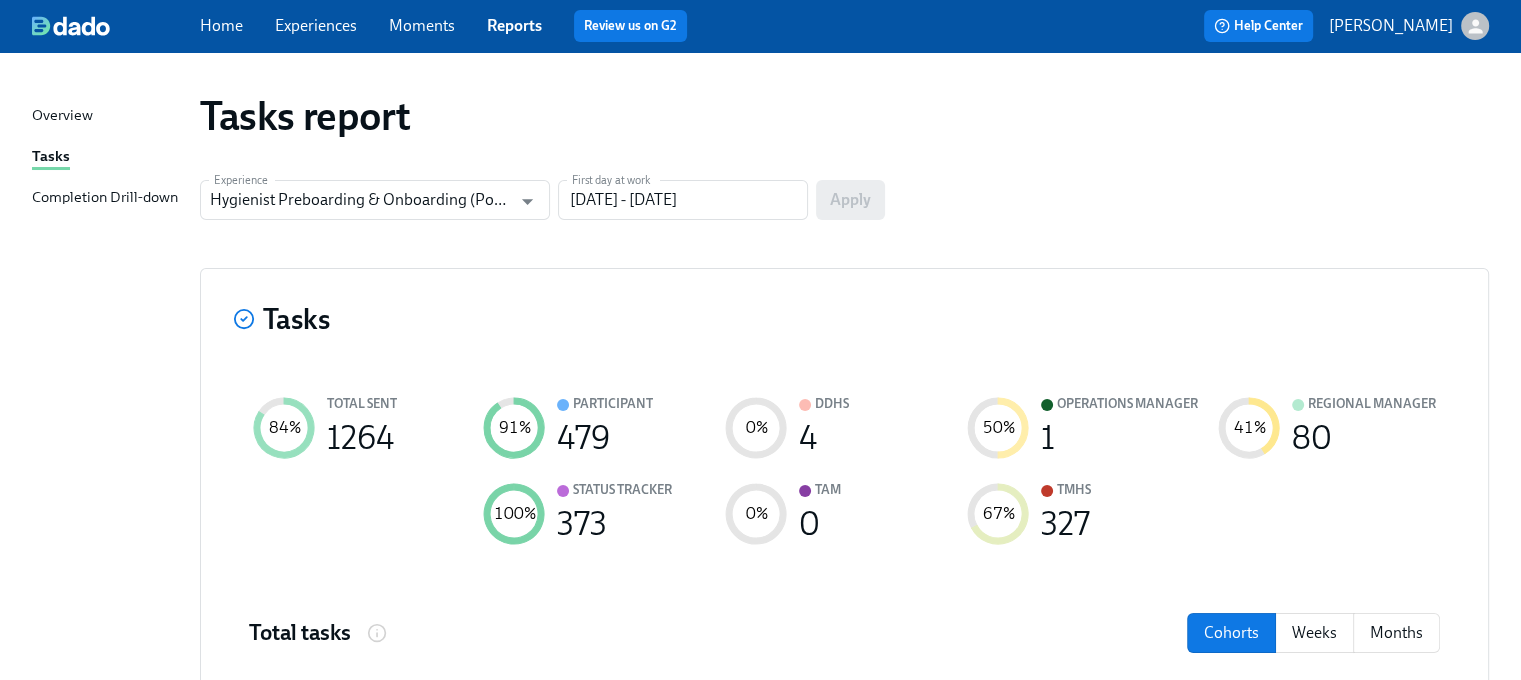 click on "Experiences" at bounding box center (316, 25) 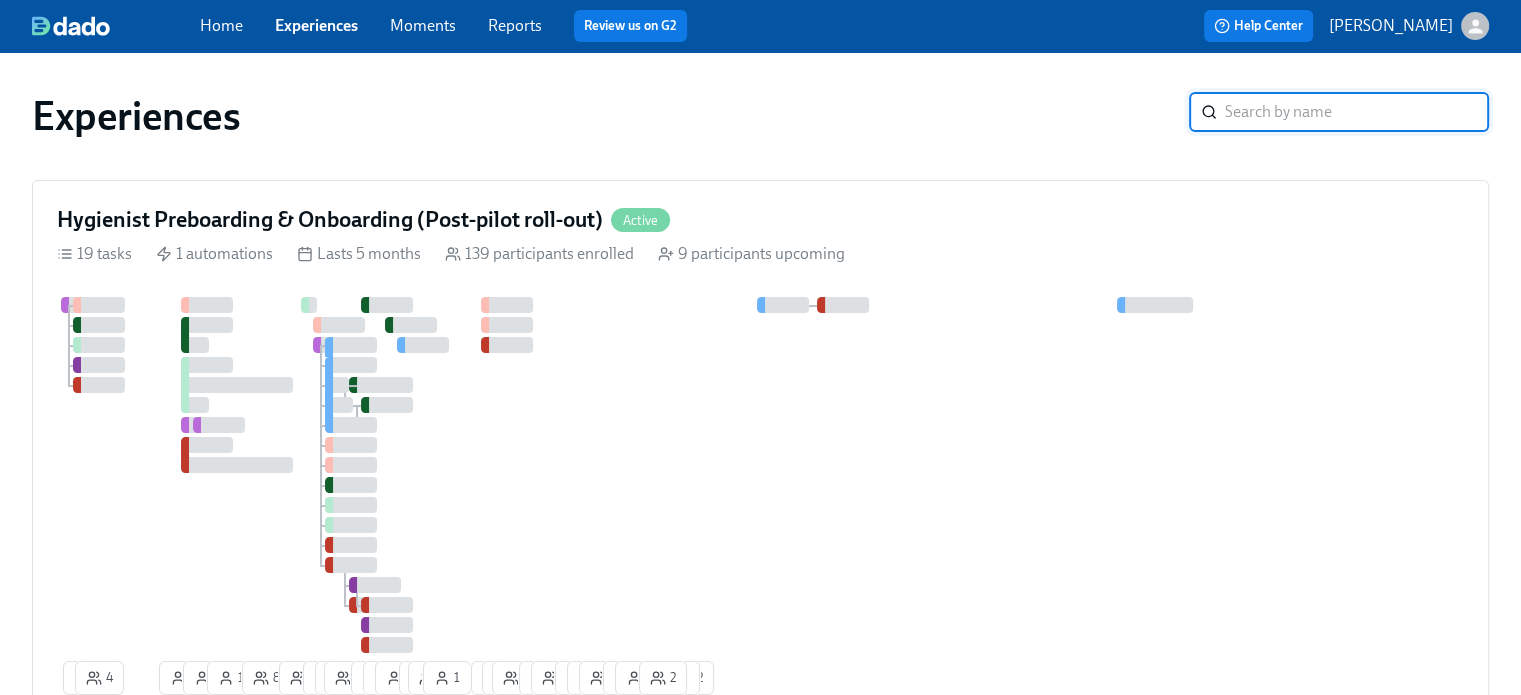 click at bounding box center (1357, 112) 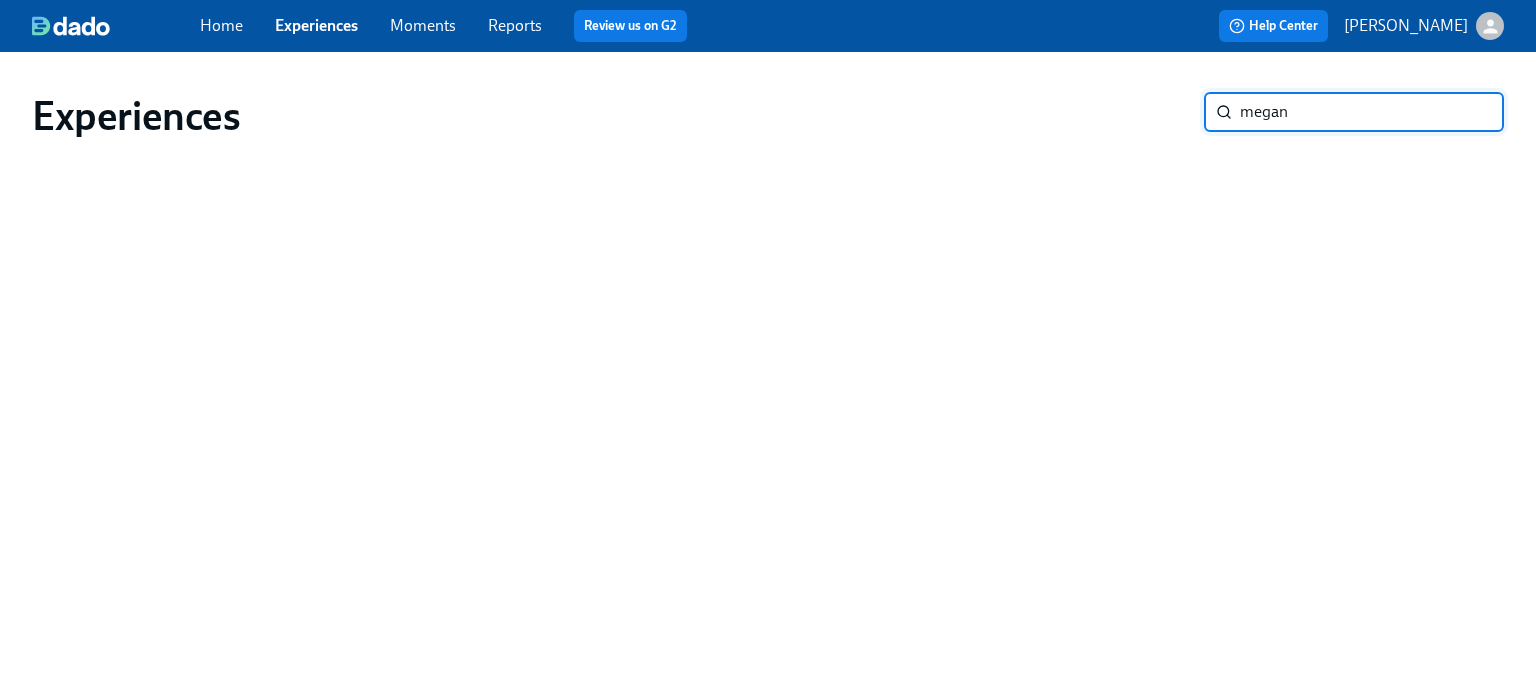 type on "megan" 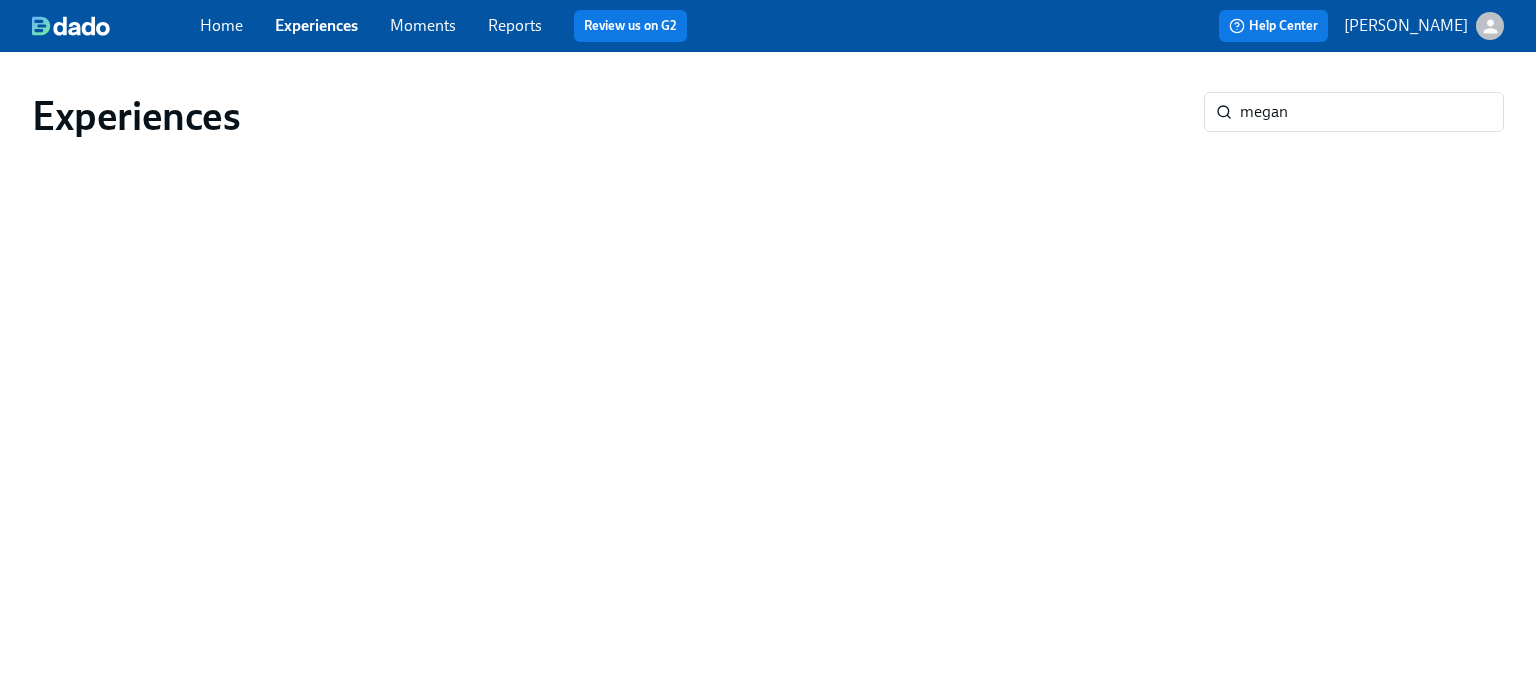 click on "Home" at bounding box center (221, 25) 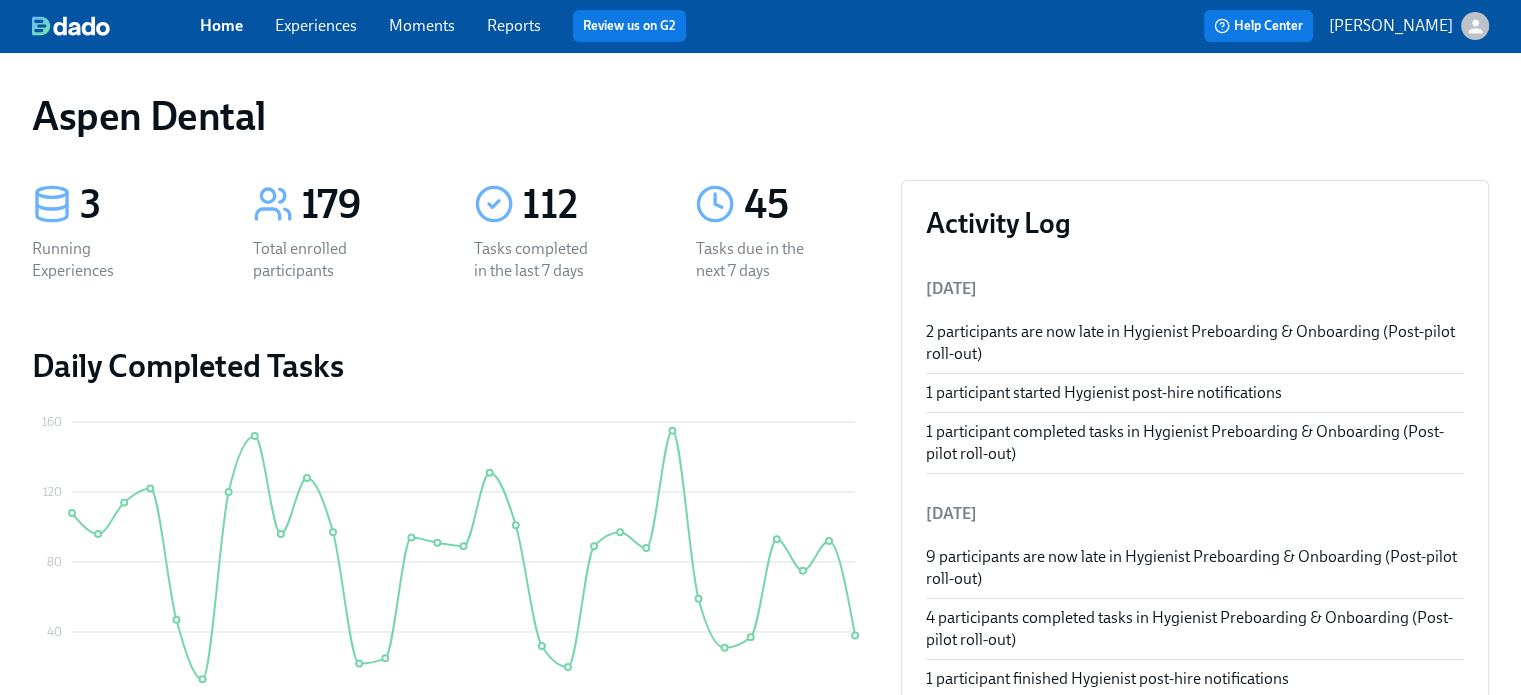 click at bounding box center [71, 26] 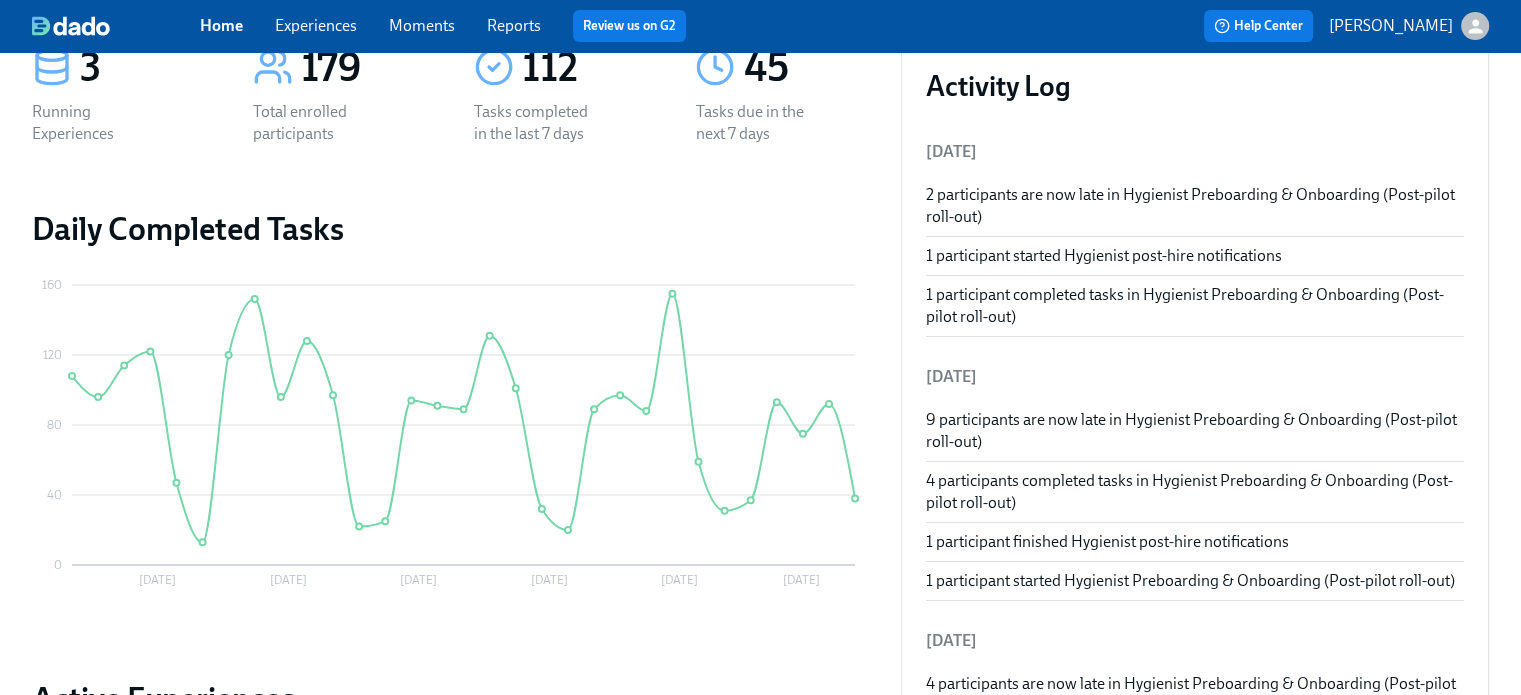 scroll, scrollTop: 0, scrollLeft: 0, axis: both 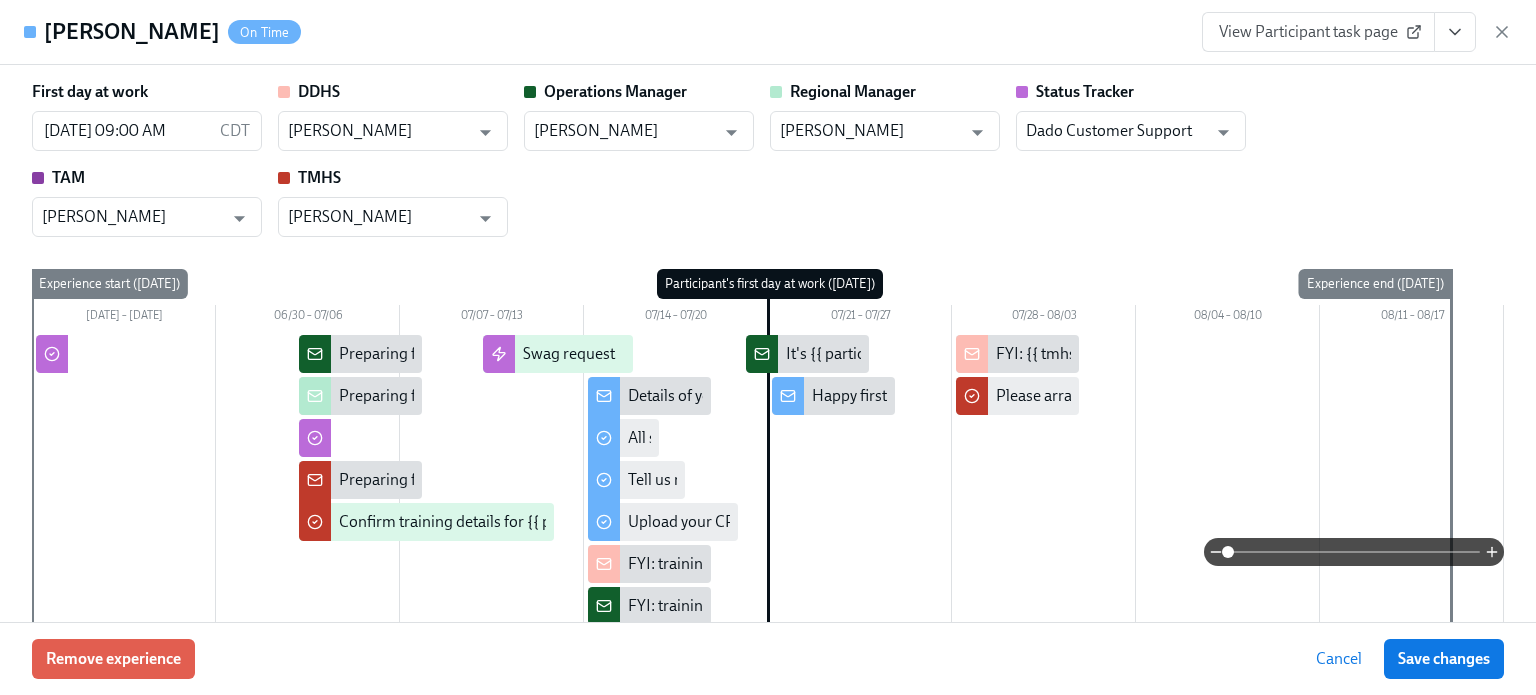 type on "[PERSON_NAME]" 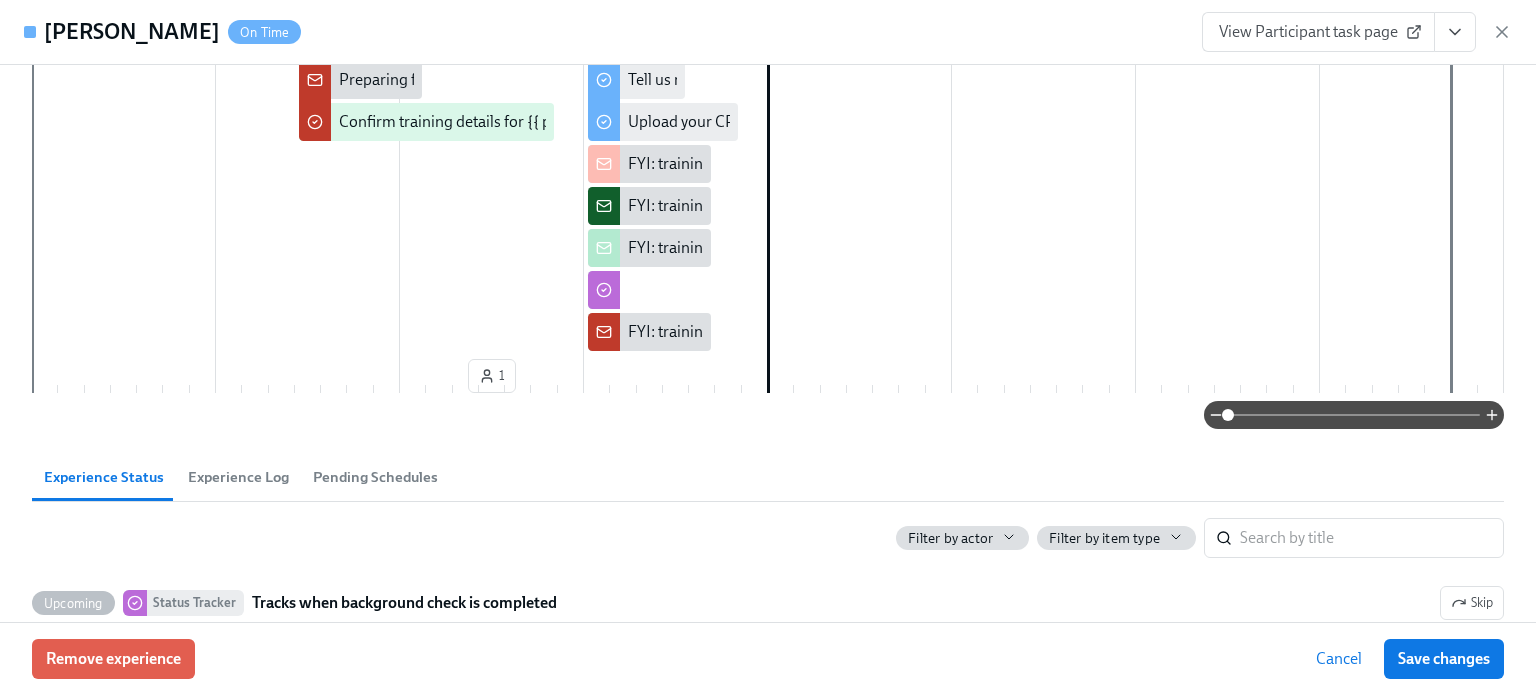 scroll, scrollTop: 0, scrollLeft: 0, axis: both 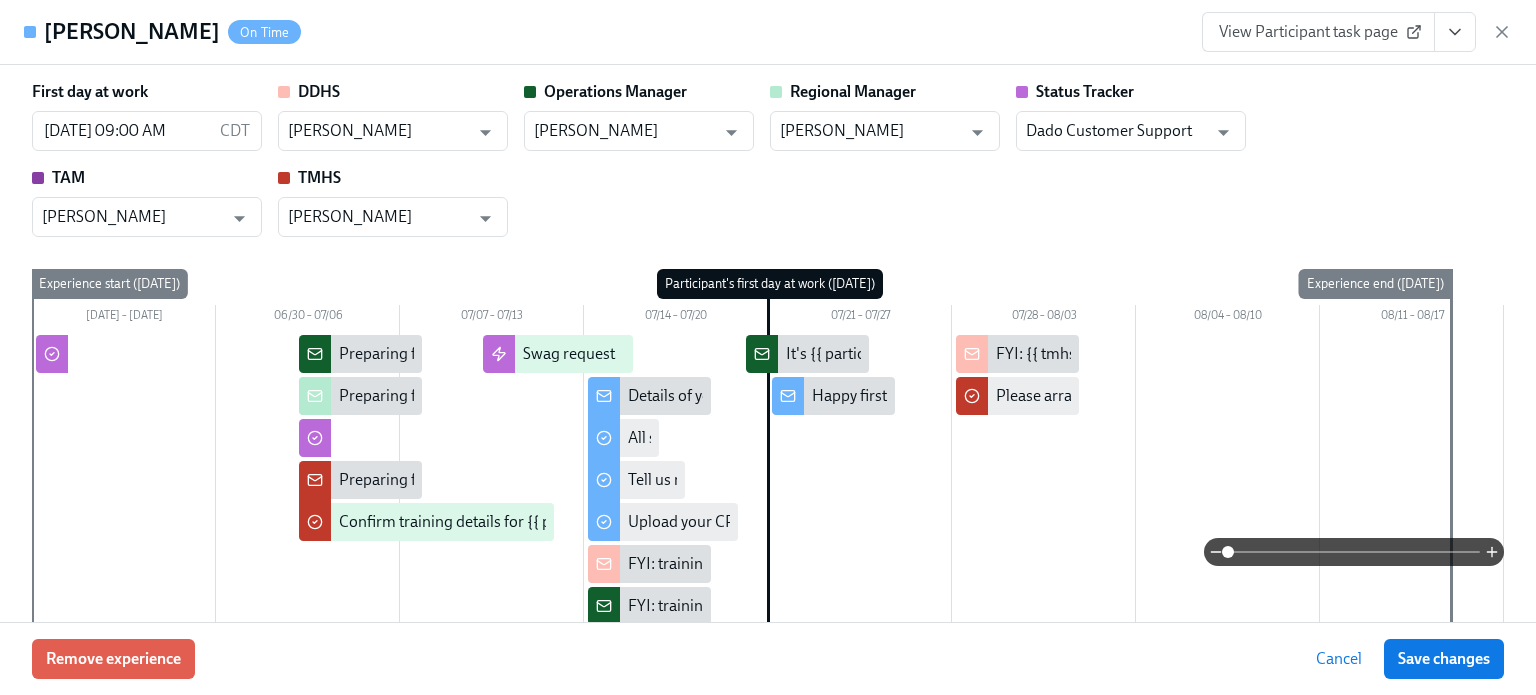 click at bounding box center [1455, 32] 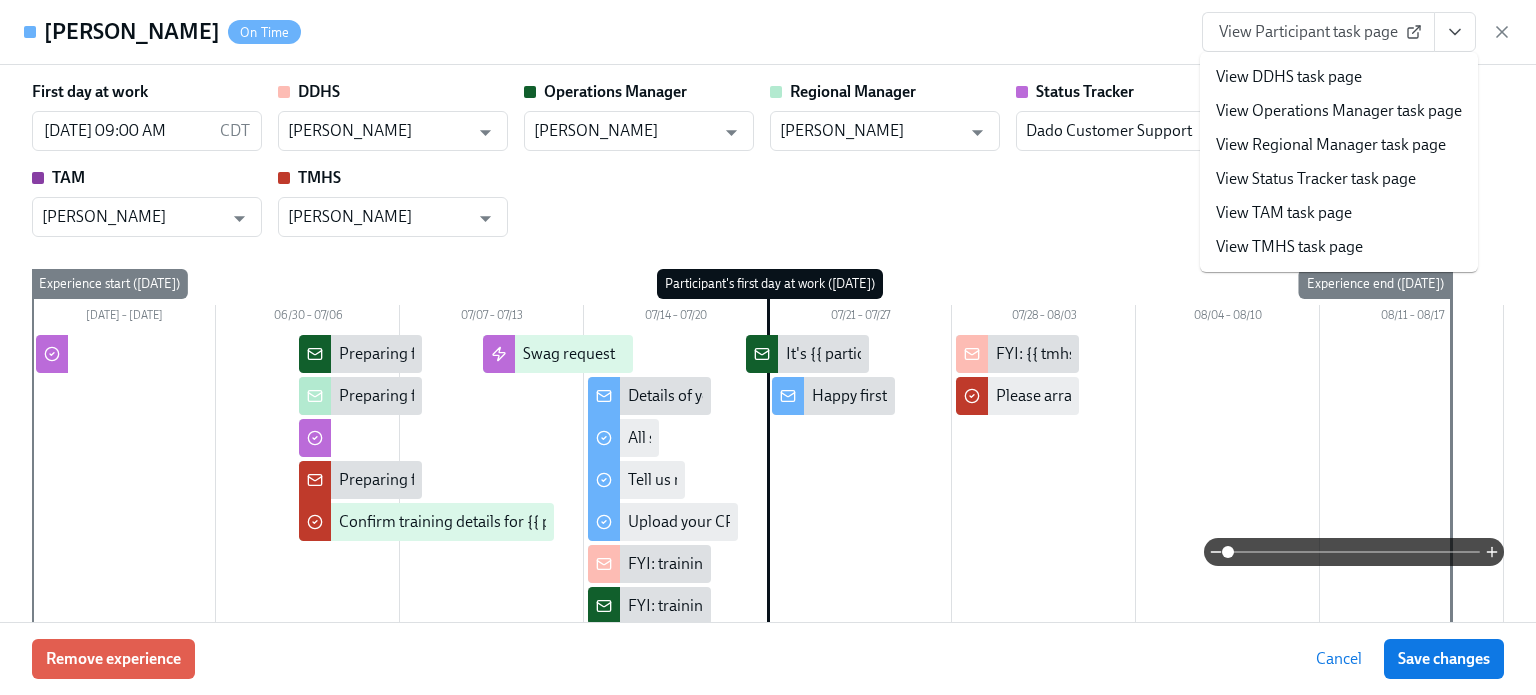 click at bounding box center [1455, 32] 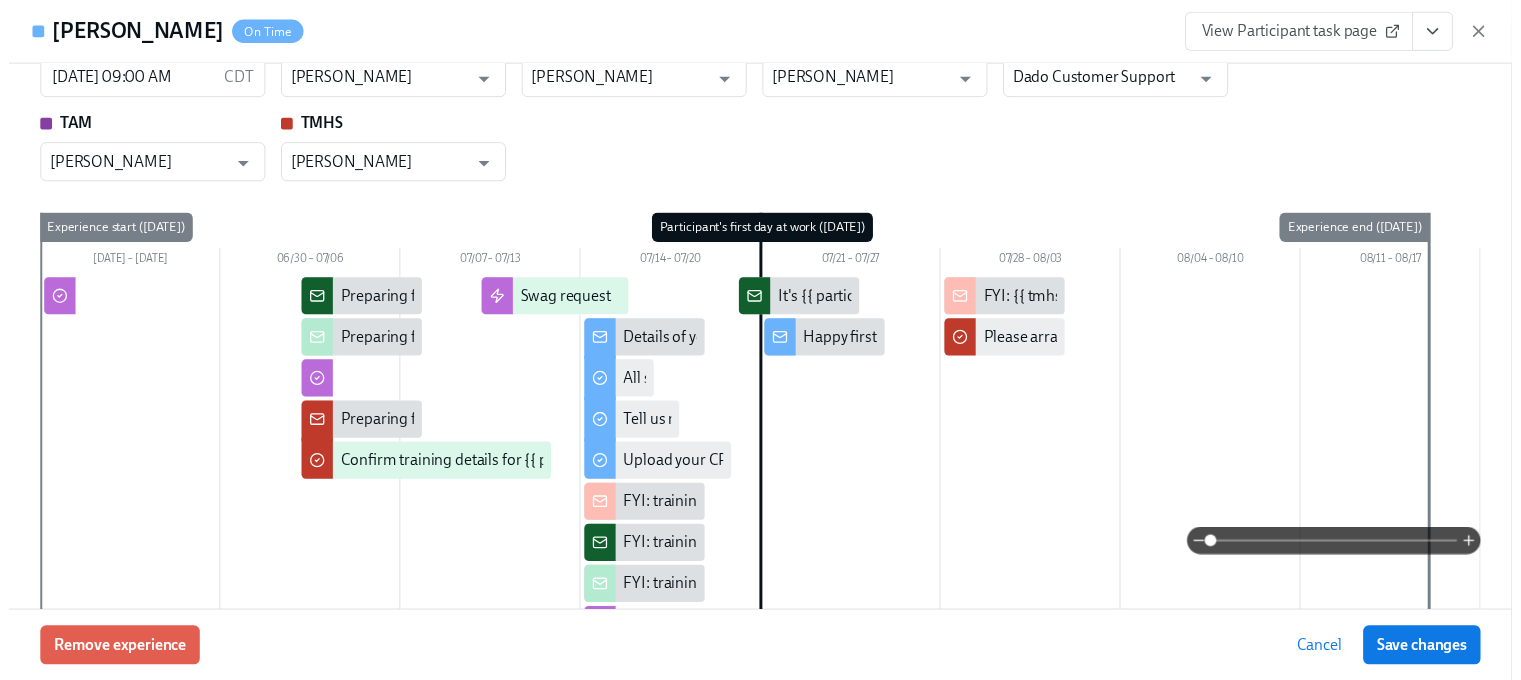 scroll, scrollTop: 0, scrollLeft: 0, axis: both 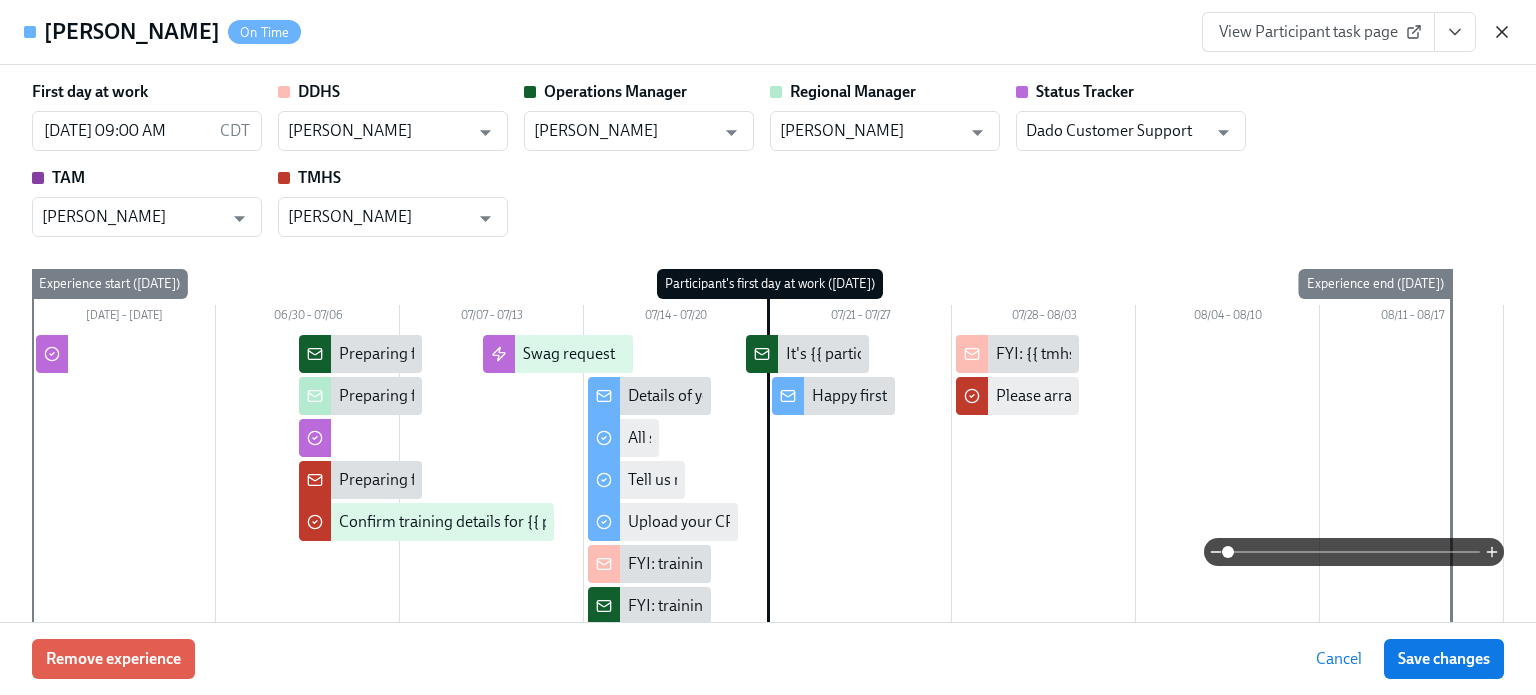 click 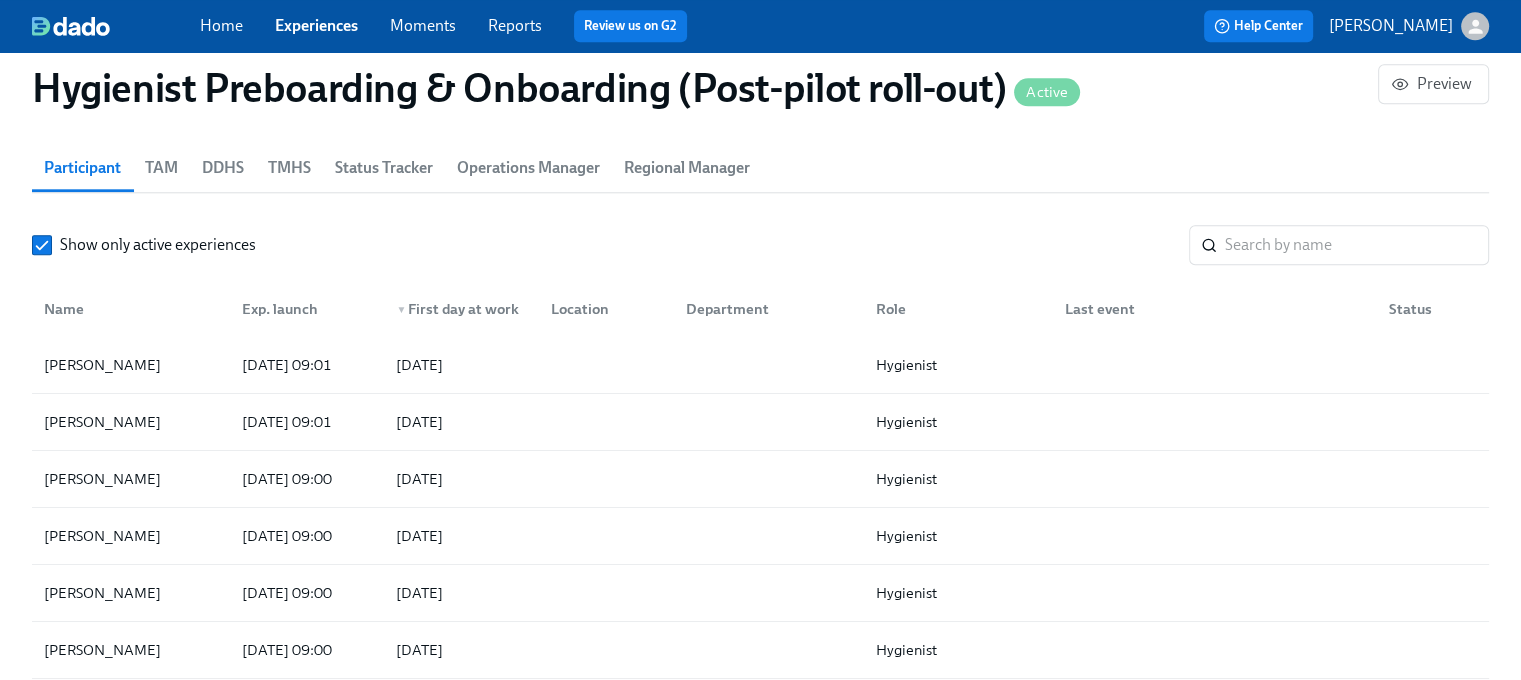 scroll, scrollTop: 2200, scrollLeft: 0, axis: vertical 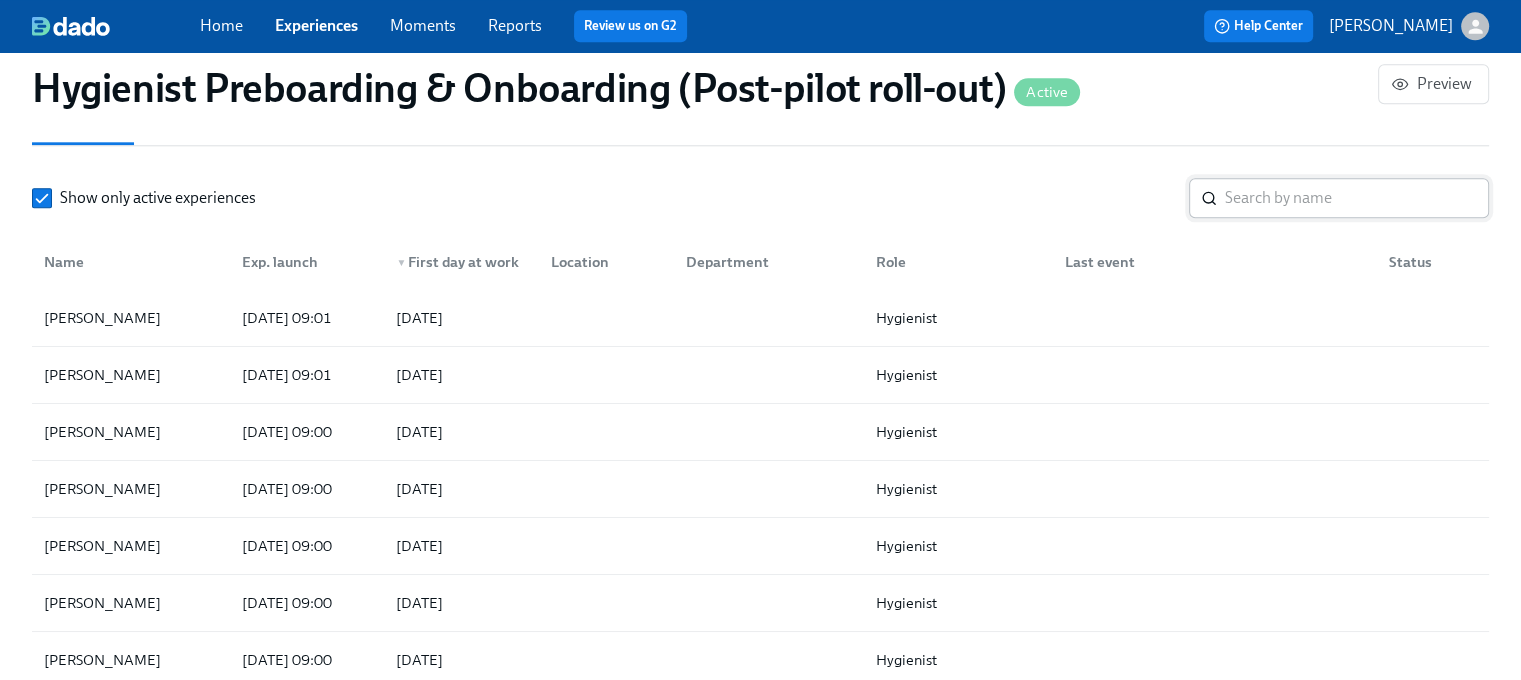 click at bounding box center [1357, 198] 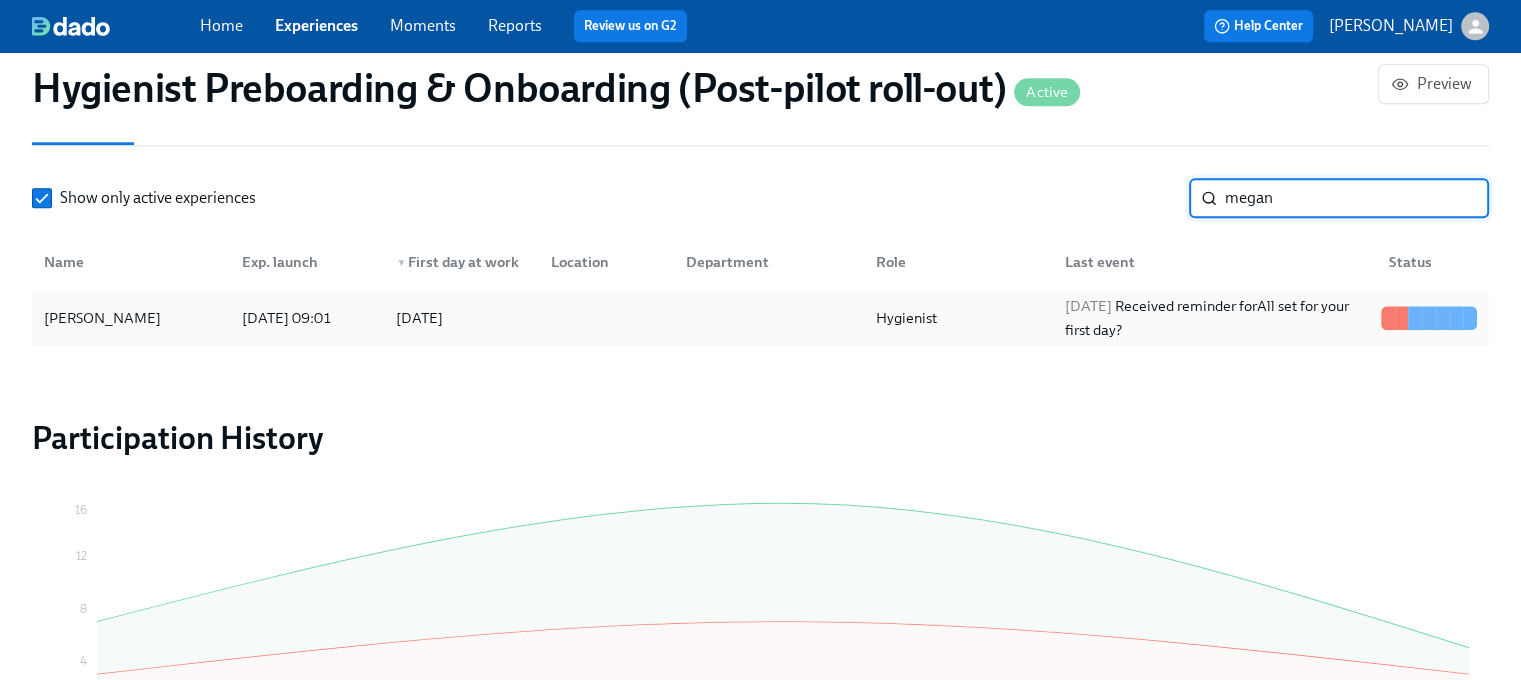type on "megan" 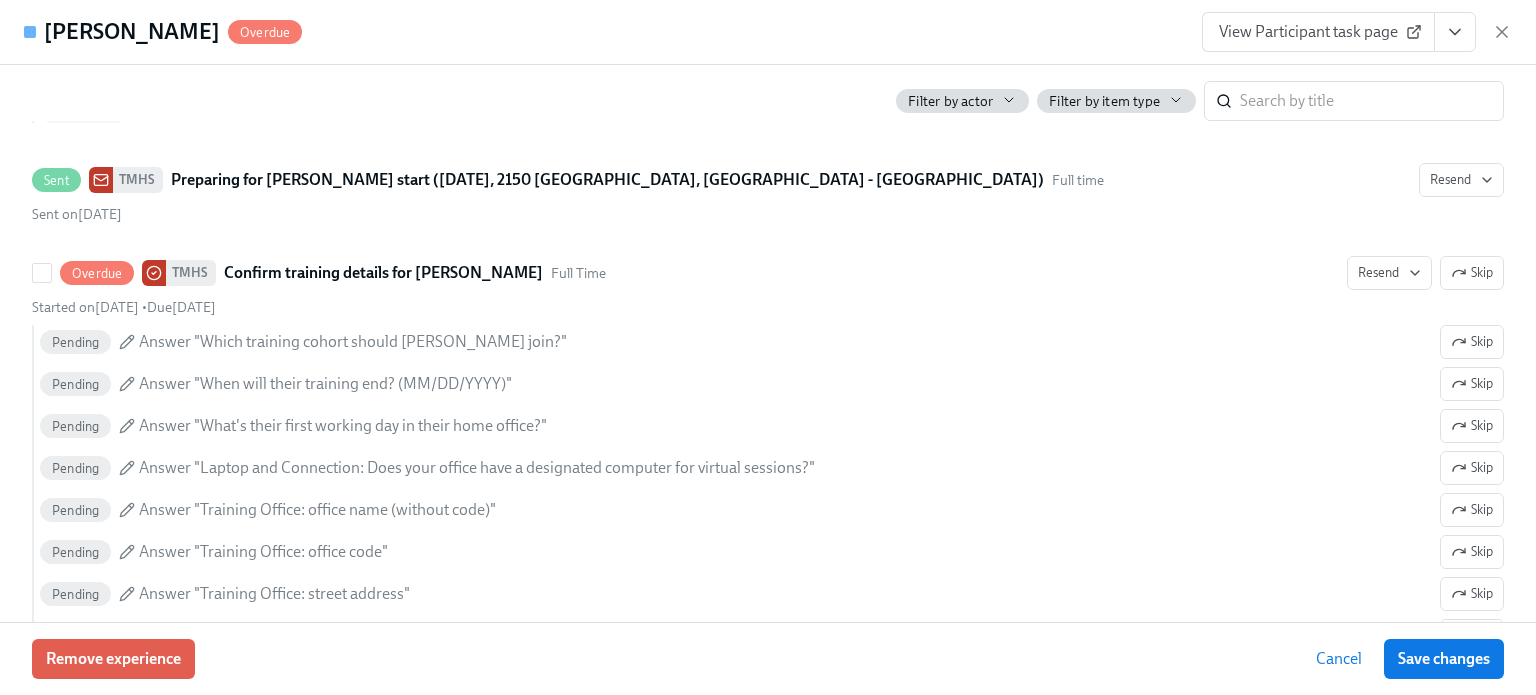 scroll, scrollTop: 900, scrollLeft: 0, axis: vertical 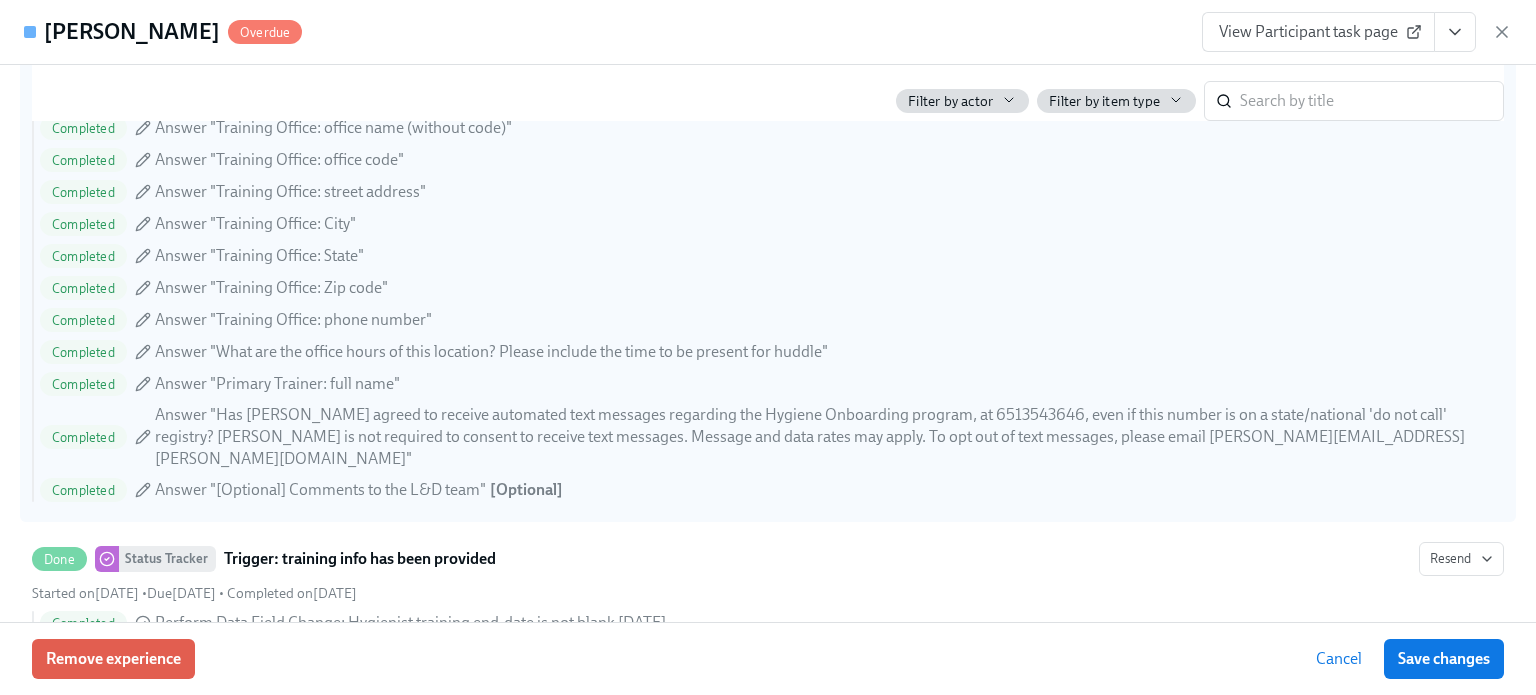 click on "Answer "Has Megan DeBoer agreed to receive automated text messages regarding the Hygiene Onboarding program, at 6513543646, even if this number is on a state/national 'do not call' registry? Megan is not required to consent to receive text messages. Message and data rates may apply. To opt out of text messages, please email jaimie.rubino@aspendental.com"" at bounding box center (825, 437) 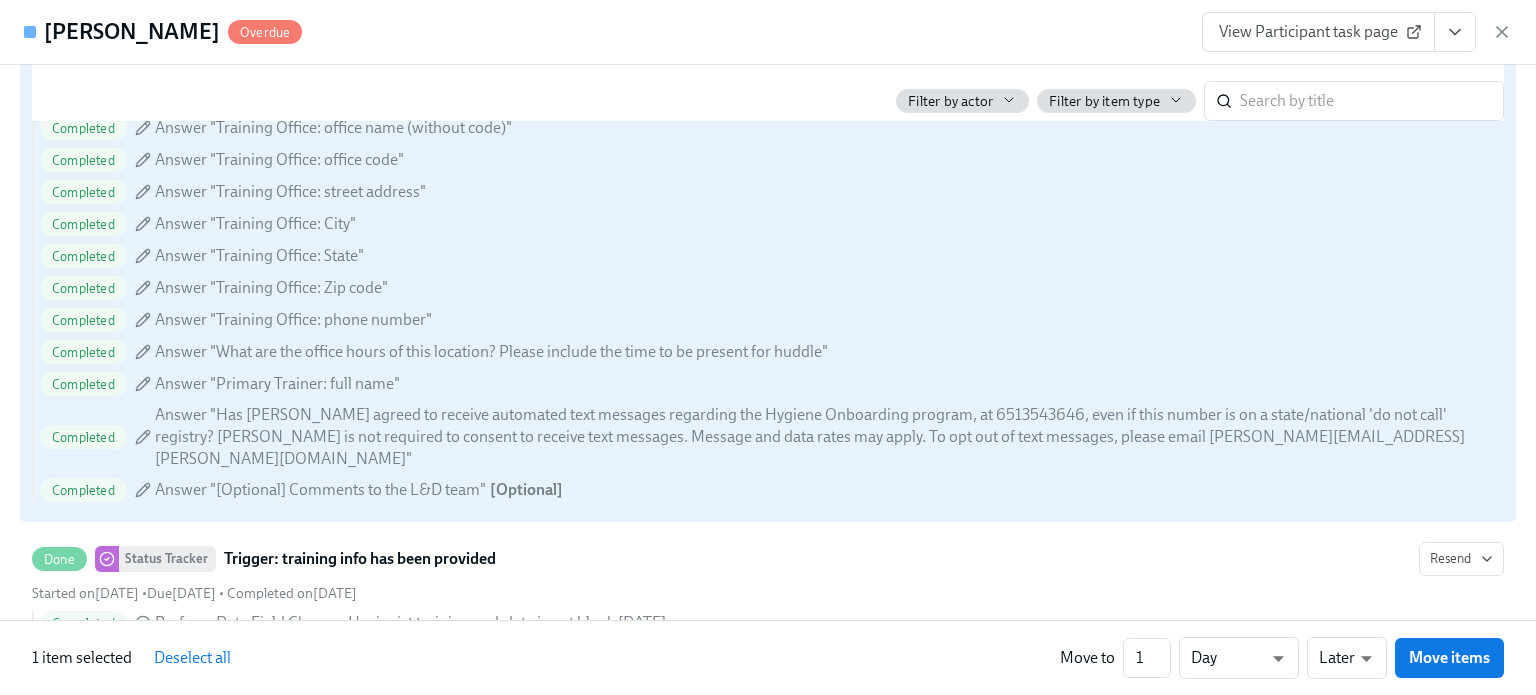 scroll, scrollTop: 1761, scrollLeft: 0, axis: vertical 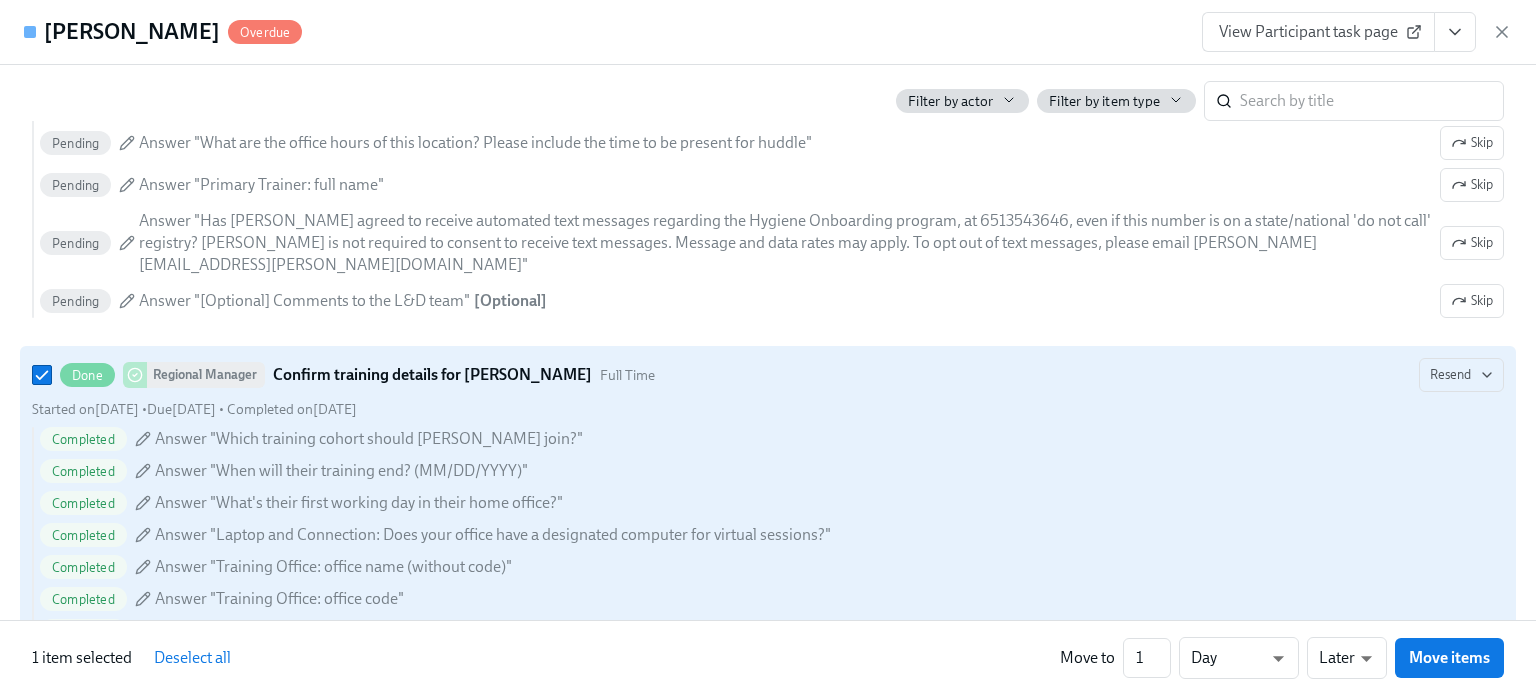 click on "Completed Answer "Which training cohort should Megan DeBoer join?"" at bounding box center [772, 439] 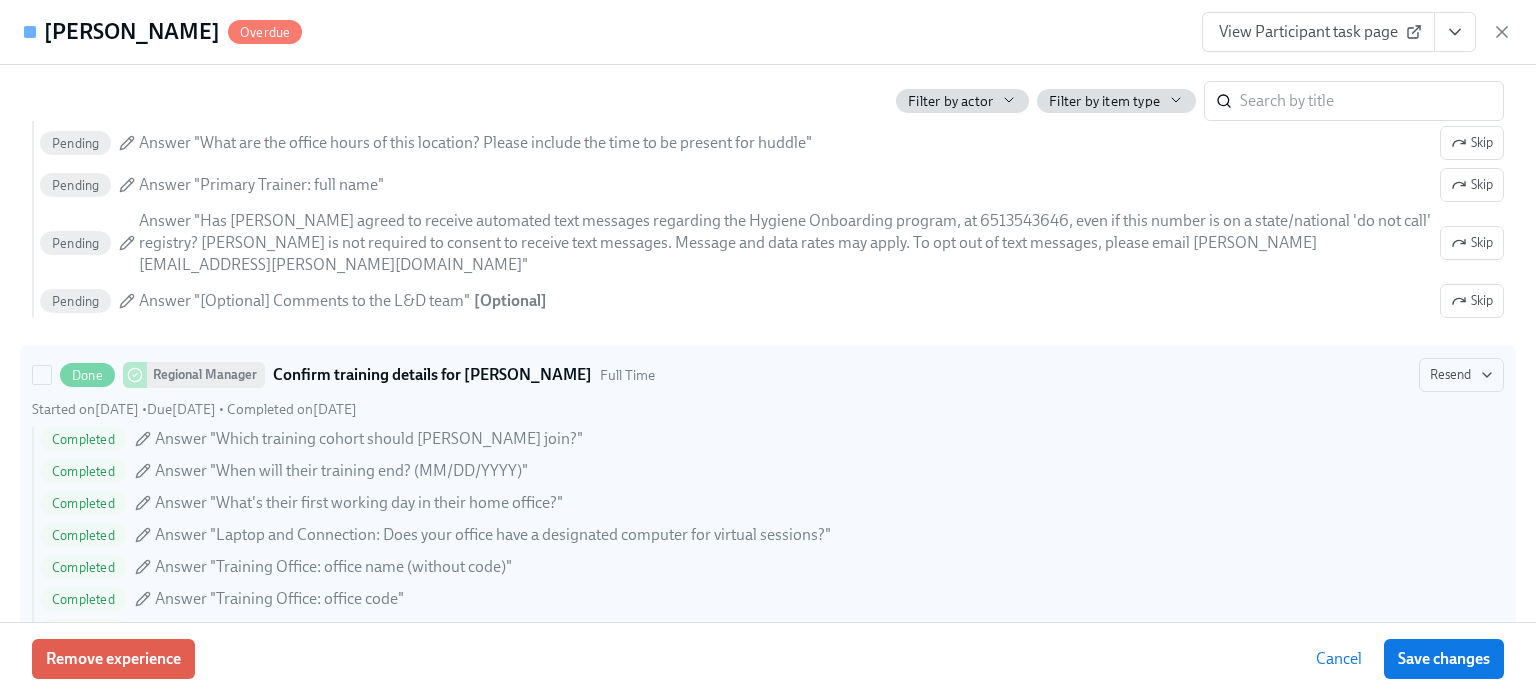 click on "Completed Answer "Which training cohort should Megan DeBoer join?"" at bounding box center [772, 439] 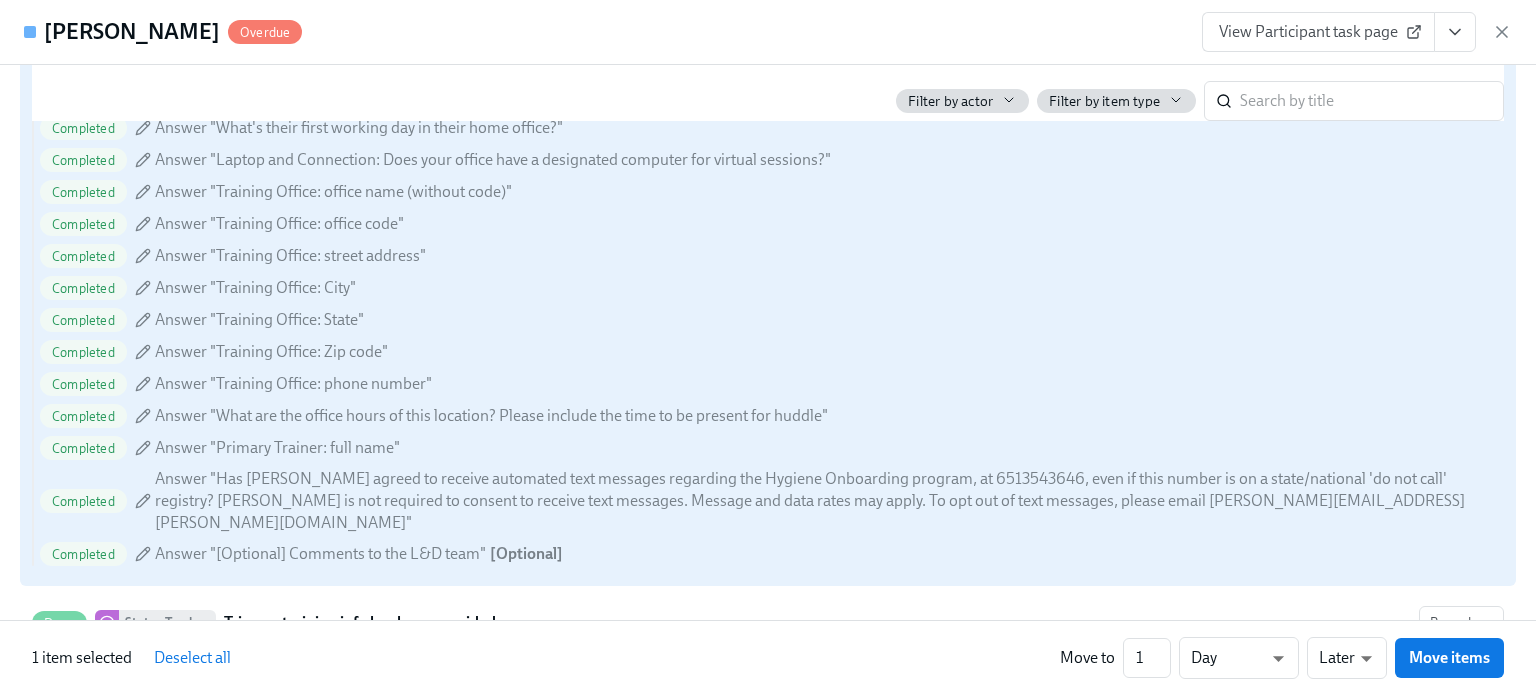 scroll, scrollTop: 2161, scrollLeft: 0, axis: vertical 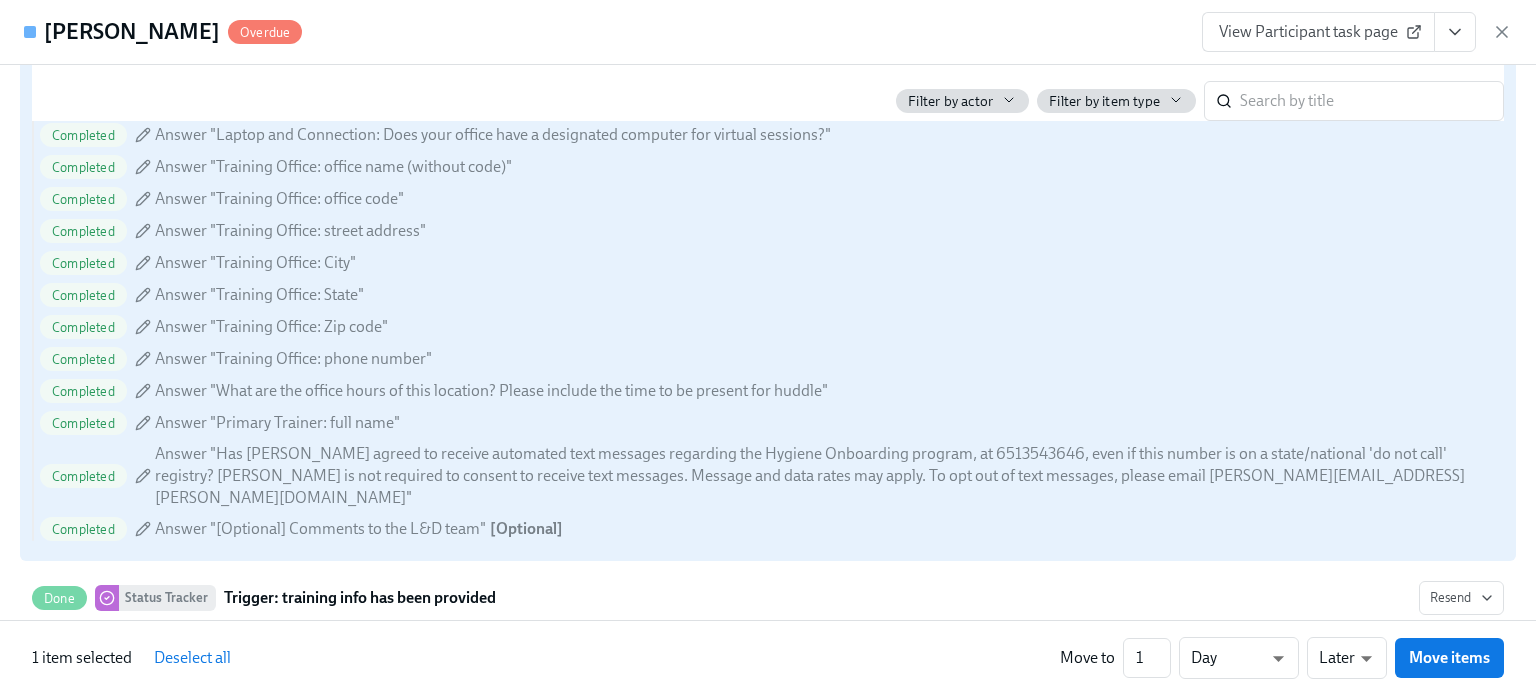 click on "Completed" at bounding box center [83, 359] 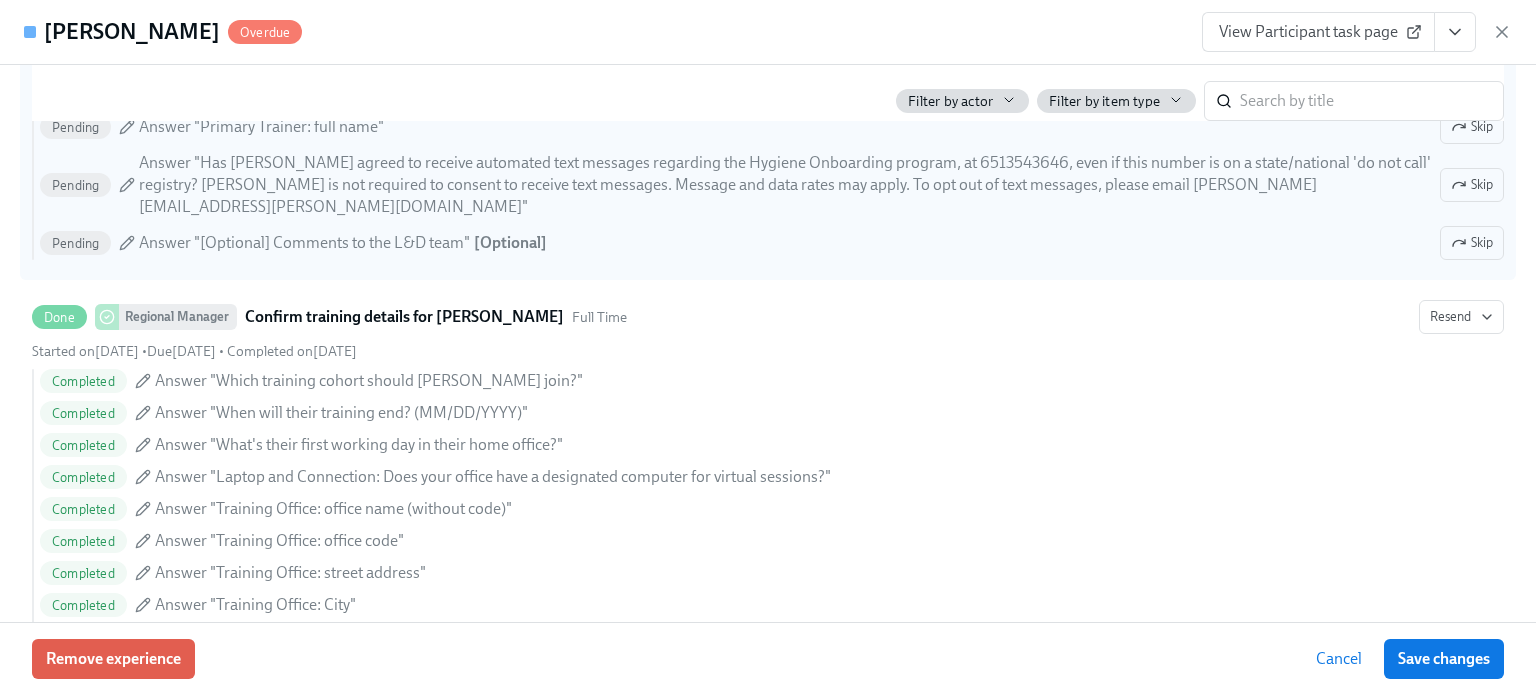 scroll, scrollTop: 1663, scrollLeft: 0, axis: vertical 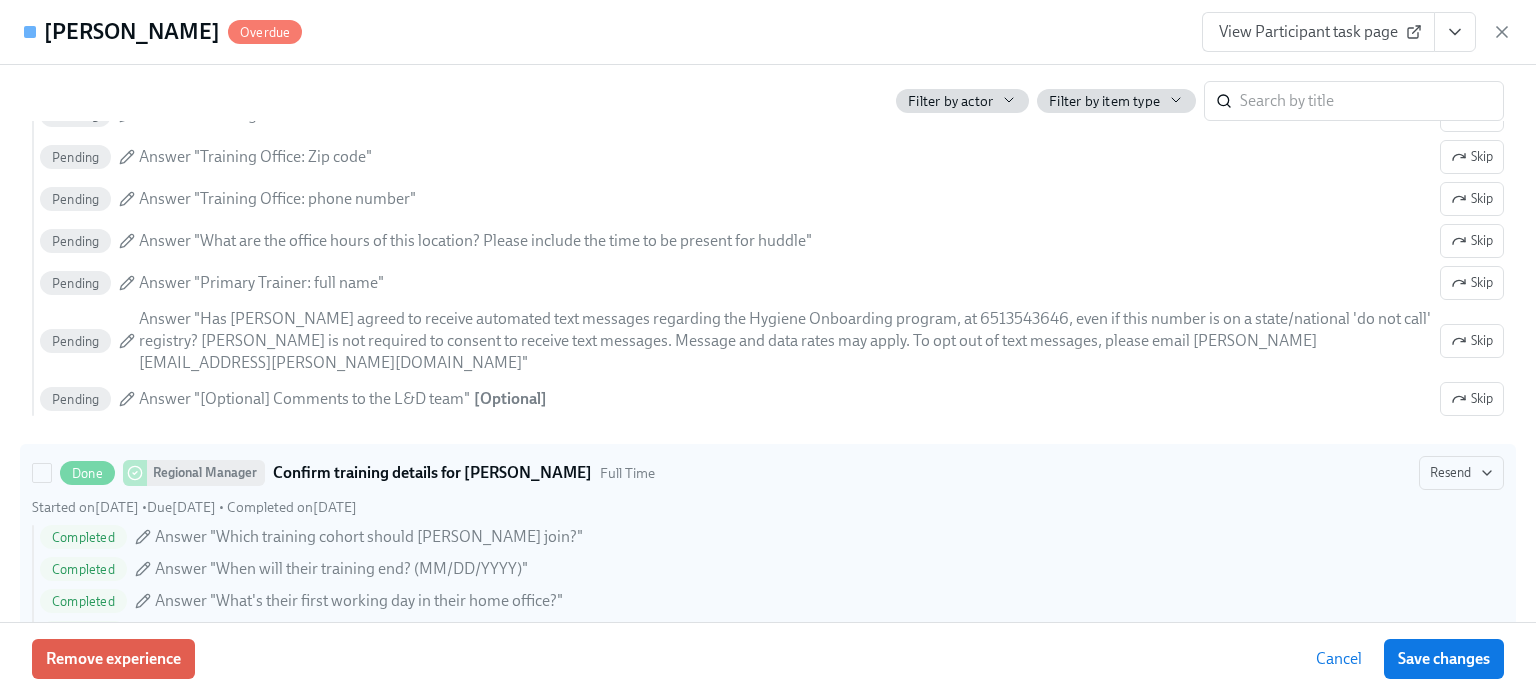 click on "Done Regional Manager Confirm training details for Megan DeBoer Full Time Resend Started on  July 6th   •  Due  July 8th   •   Completed on  July 9th Completed Answer "Which training cohort should Megan DeBoer join?" Completed Answer "When will their training end? (MM/DD/YYYY)" Completed Answer "What's their first working day in their home office?" Completed Answer "Laptop and Connection: Does your office have a designated computer for virtual sessions?" Completed Answer "Training Office: office name (without code)" Completed Answer "Training Office: office code" Completed Answer "Training Office: street address" Completed Answer "Training Office: City" Completed Answer "Training Office: State" Completed Answer "Training Office: Zip code" Completed Answer "Training Office: phone number" Completed Answer "What are the office hours of this location? Please include the time to be present for huddle" Completed Answer "Primary Trainer: full name" Completed Completed Answer "[Optional] Comments to the L&D team"" at bounding box center [768, 751] 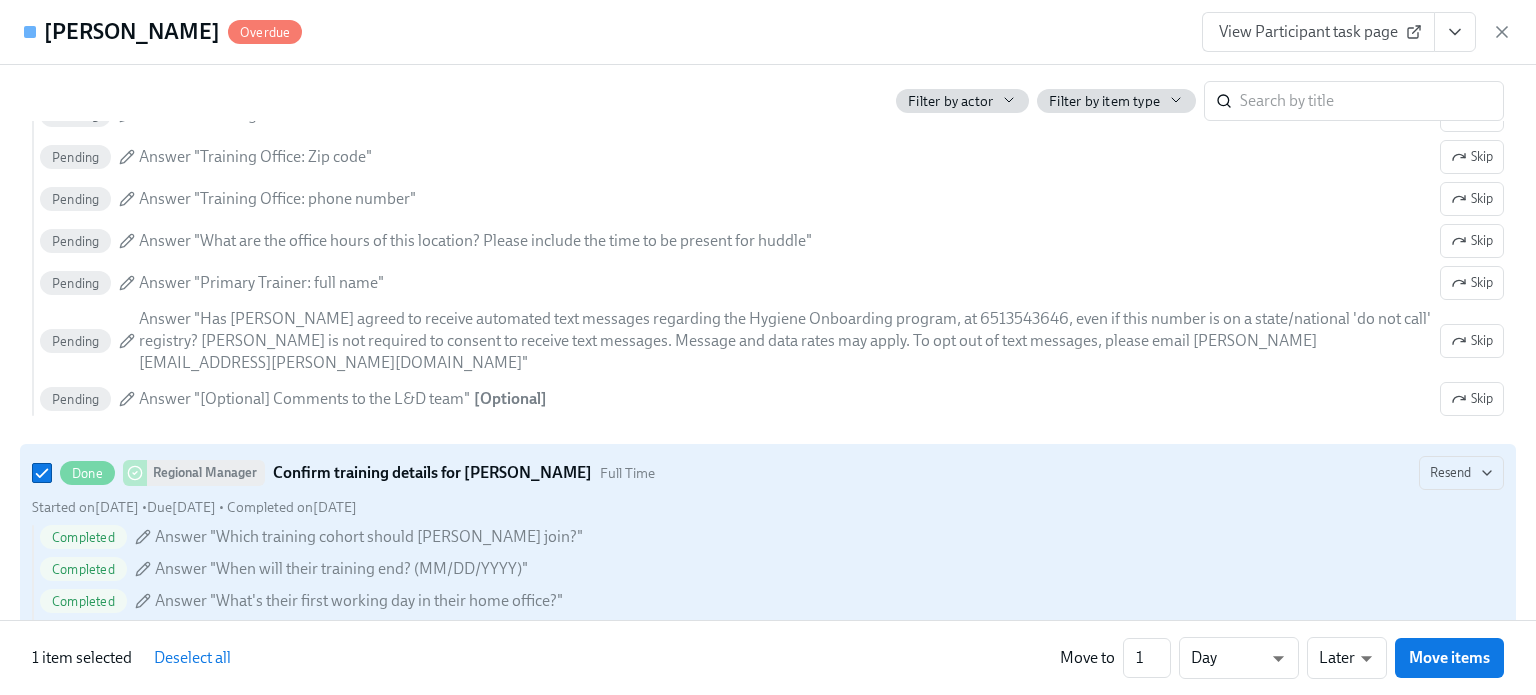 click on "Done Regional Manager Confirm training details for Megan DeBoer Full Time Resend Started on  July 6th   •  Due  July 8th   •   Completed on  July 9th Completed Answer "Which training cohort should Megan DeBoer join?" Completed Answer "When will their training end? (MM/DD/YYYY)" Completed Answer "What's their first working day in their home office?" Completed Answer "Laptop and Connection: Does your office have a designated computer for virtual sessions?" Completed Answer "Training Office: office name (without code)" Completed Answer "Training Office: office code" Completed Answer "Training Office: street address" Completed Answer "Training Office: City" Completed Answer "Training Office: State" Completed Answer "Training Office: Zip code" Completed Answer "Training Office: phone number" Completed Answer "What are the office hours of this location? Please include the time to be present for huddle" Completed Answer "Primary Trainer: full name" Completed Completed Answer "[Optional] Comments to the L&D team"" at bounding box center [768, 751] 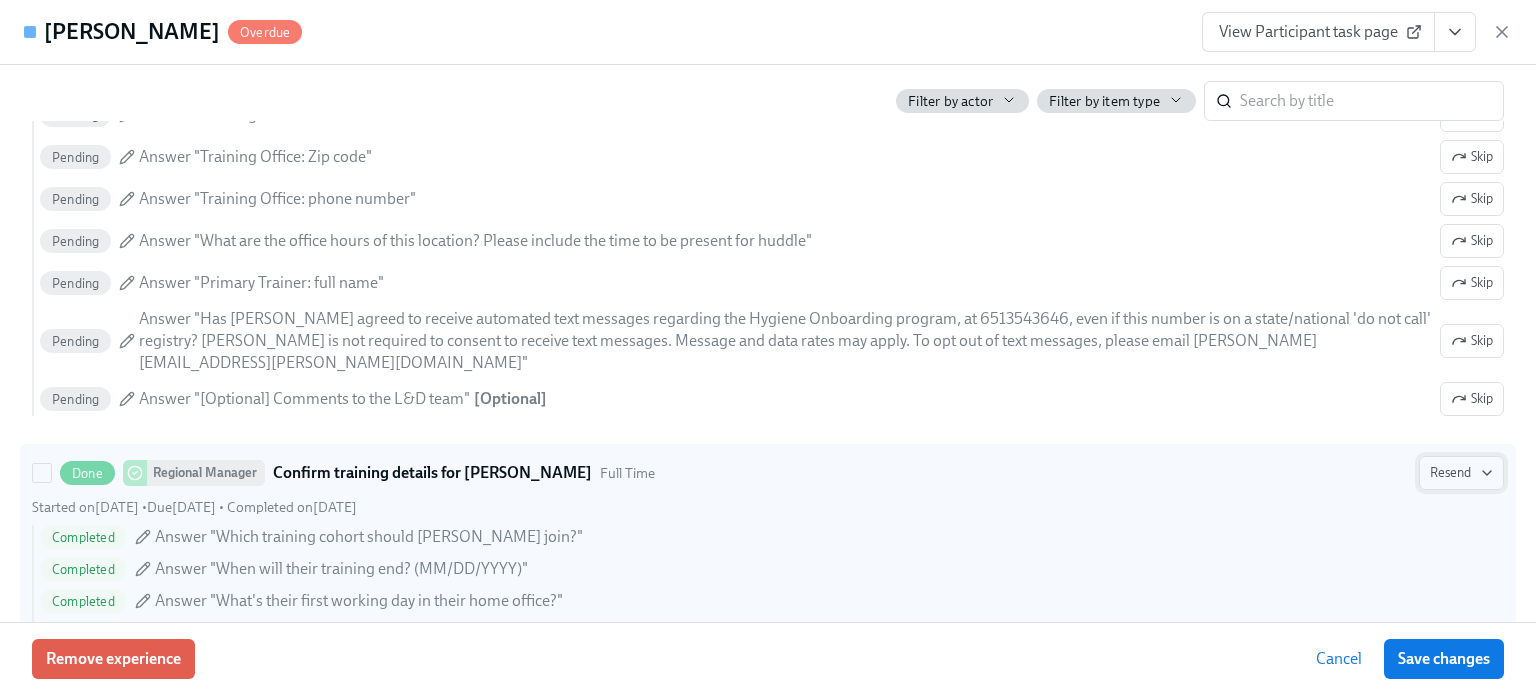 click on "Resend" at bounding box center [1461, 473] 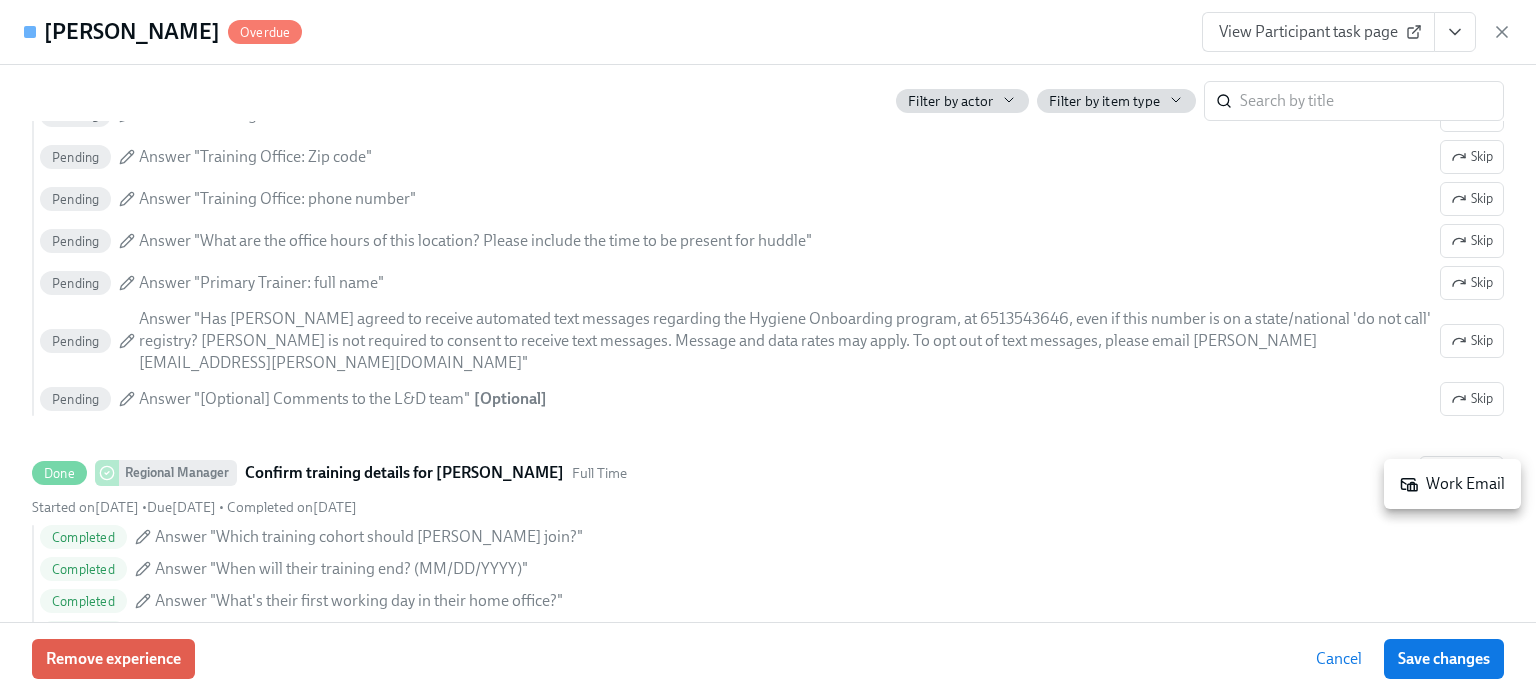 click at bounding box center (768, 347) 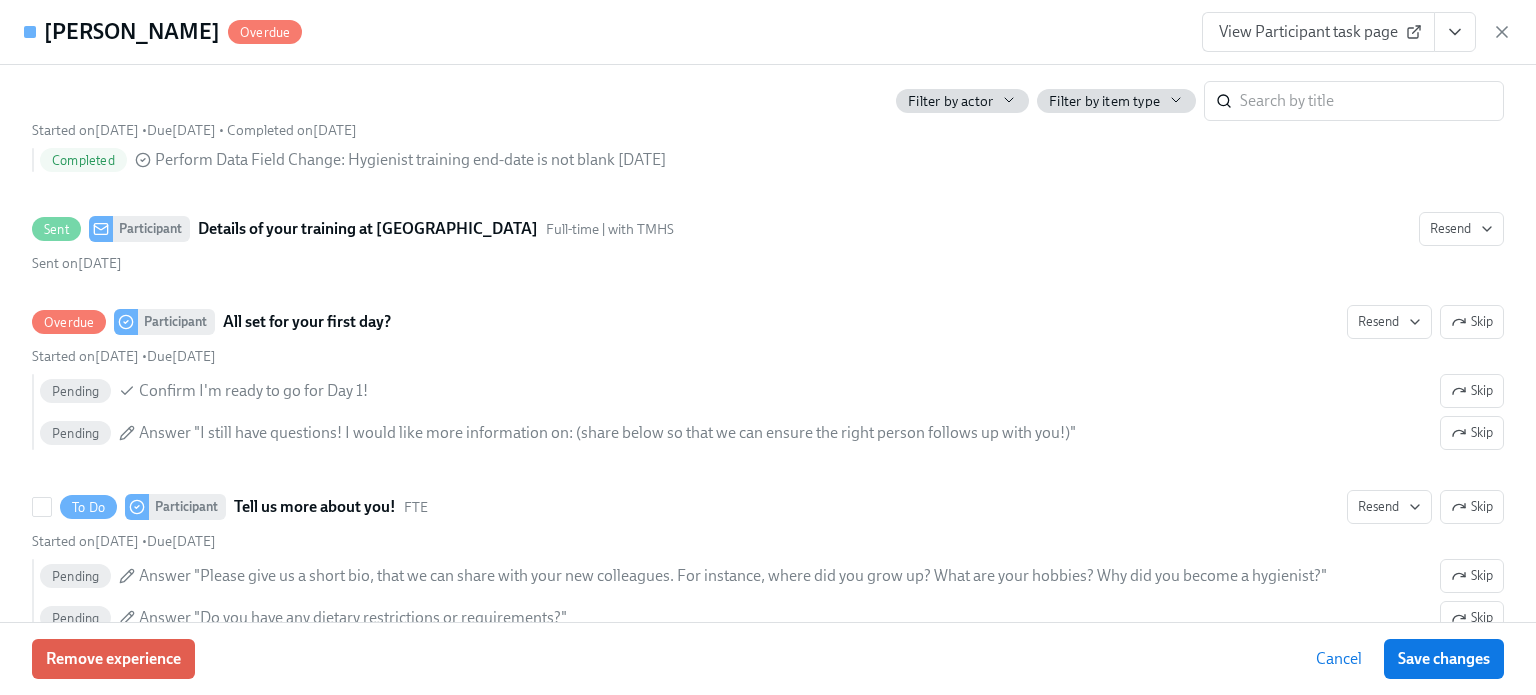 scroll, scrollTop: 2763, scrollLeft: 0, axis: vertical 